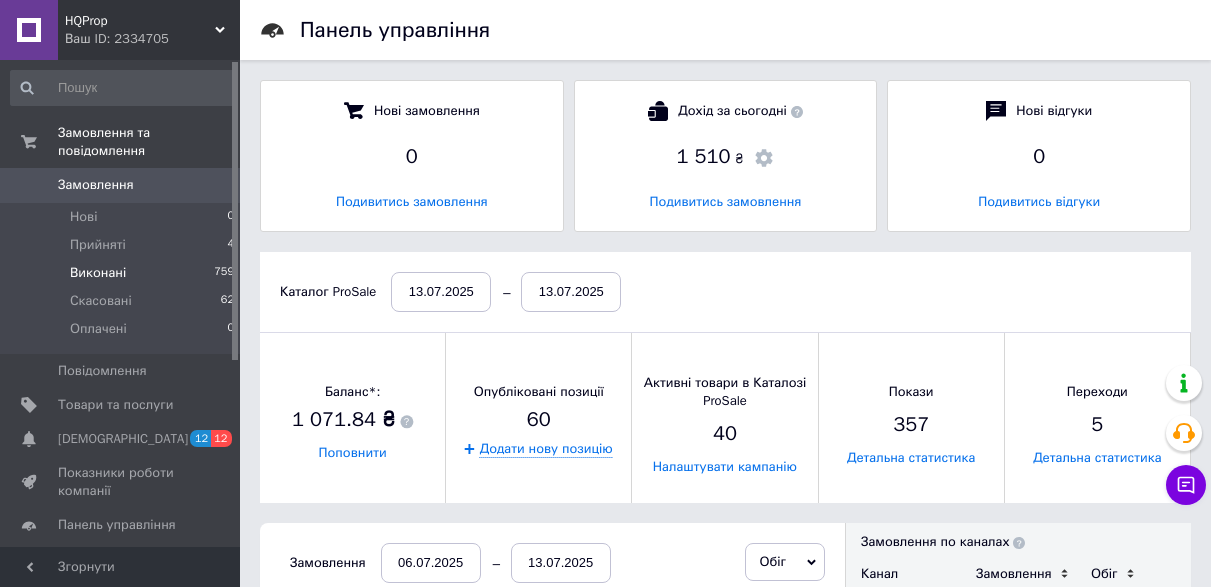 scroll, scrollTop: 400, scrollLeft: 0, axis: vertical 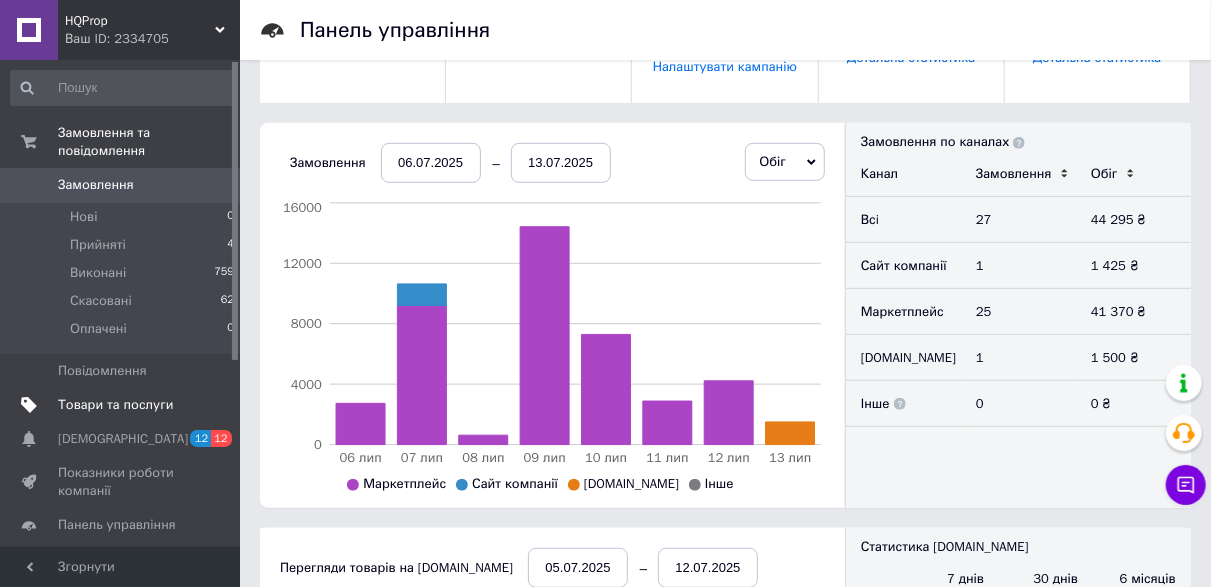 click on "Товари та послуги" at bounding box center [115, 405] 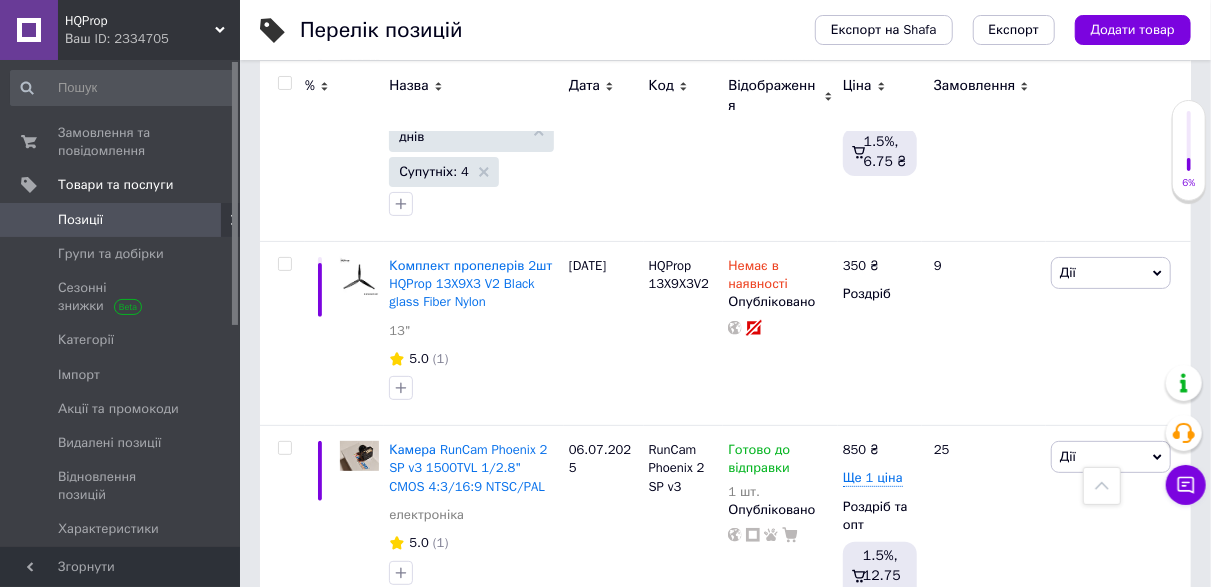 scroll, scrollTop: 7164, scrollLeft: 0, axis: vertical 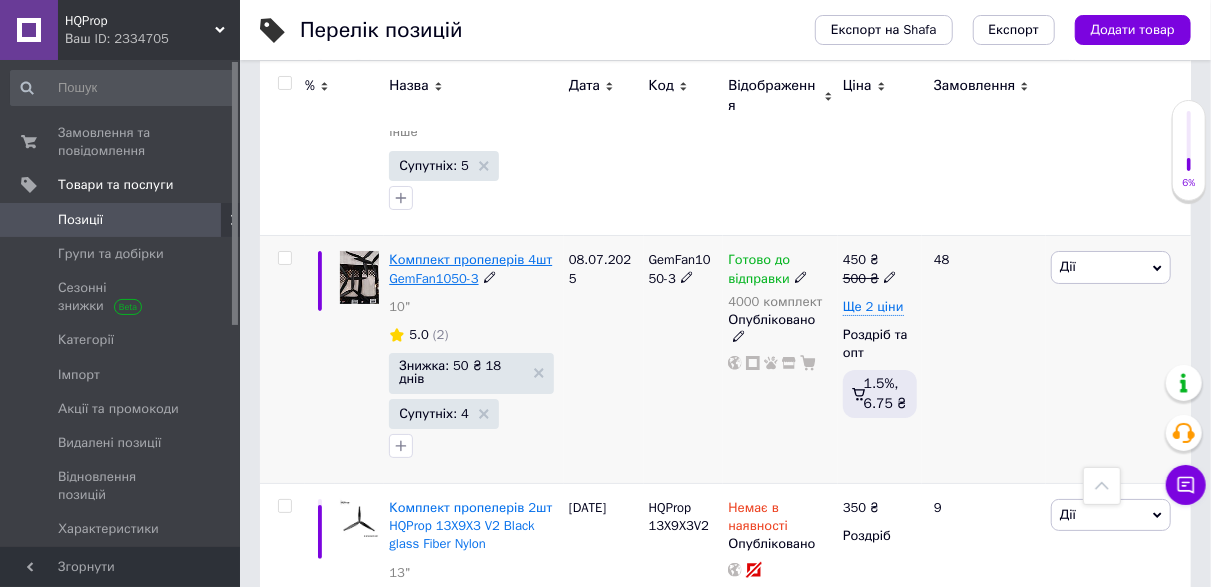 click on "Комплект пропелерів 4шт GemFan1050-3" at bounding box center [470, 268] 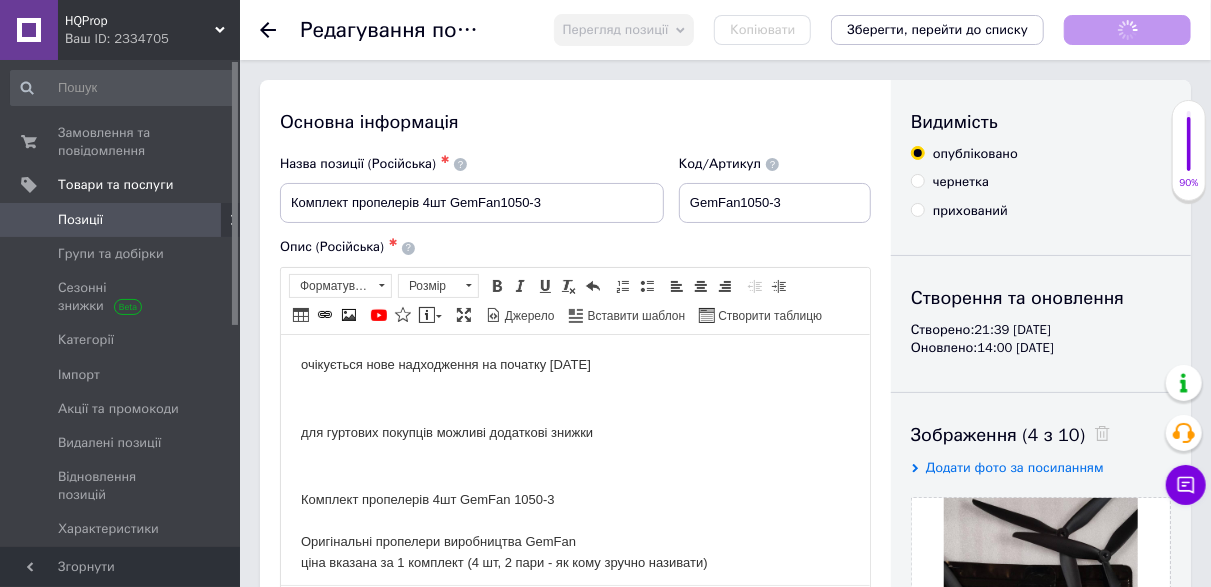 scroll, scrollTop: 0, scrollLeft: 0, axis: both 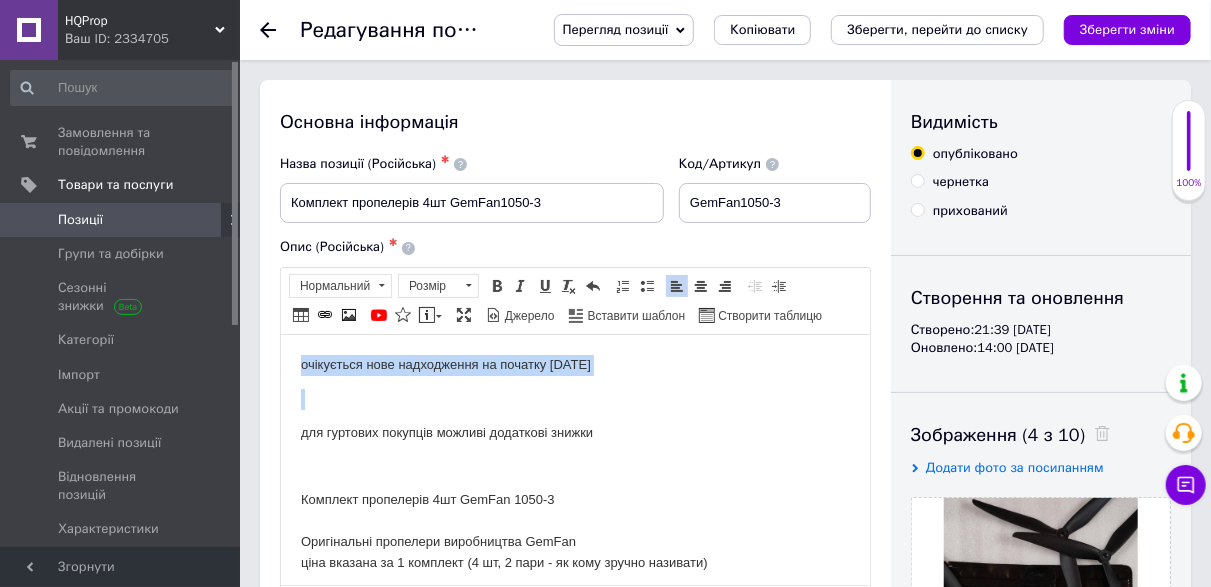drag, startPoint x: 657, startPoint y: 391, endPoint x: 410, endPoint y: 638, distance: 349.31076 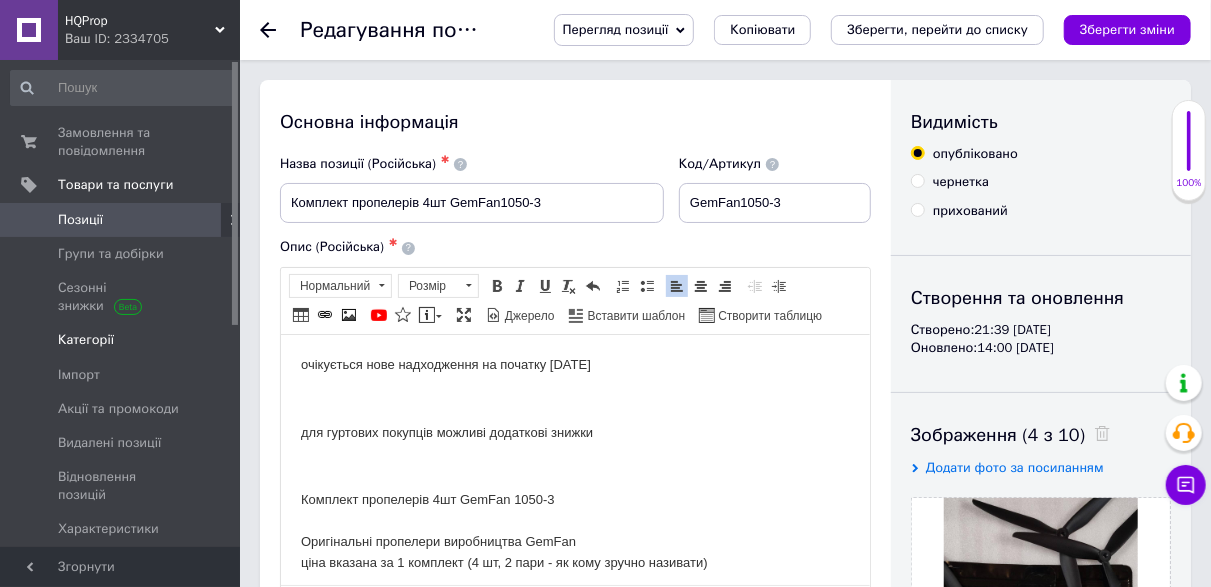 type 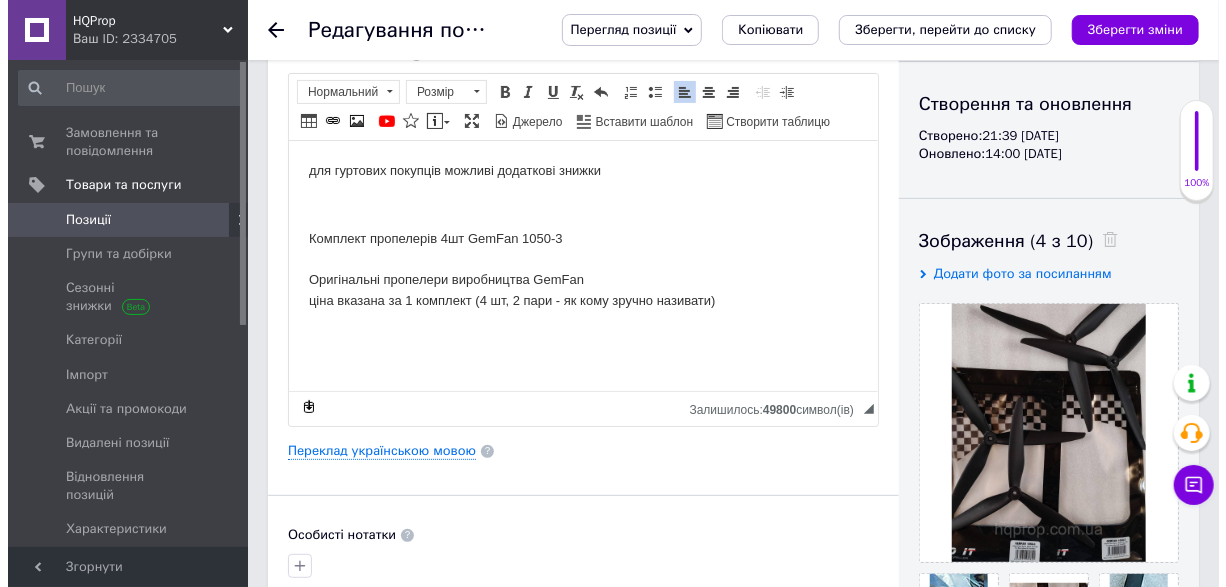 scroll, scrollTop: 200, scrollLeft: 0, axis: vertical 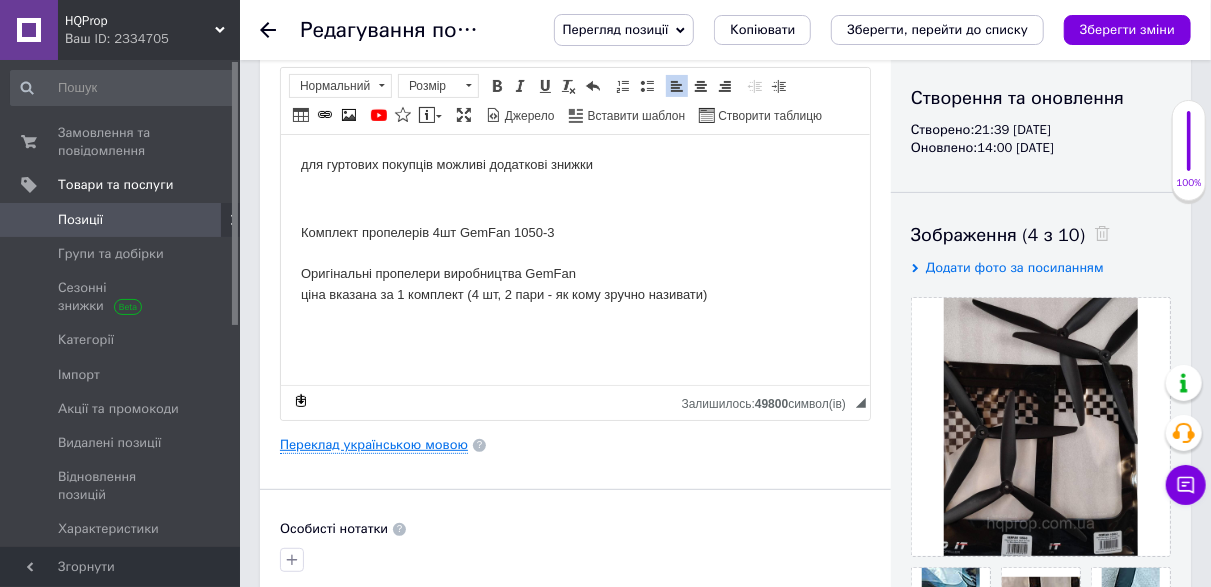 click on "Переклад українською мовою" at bounding box center [374, 445] 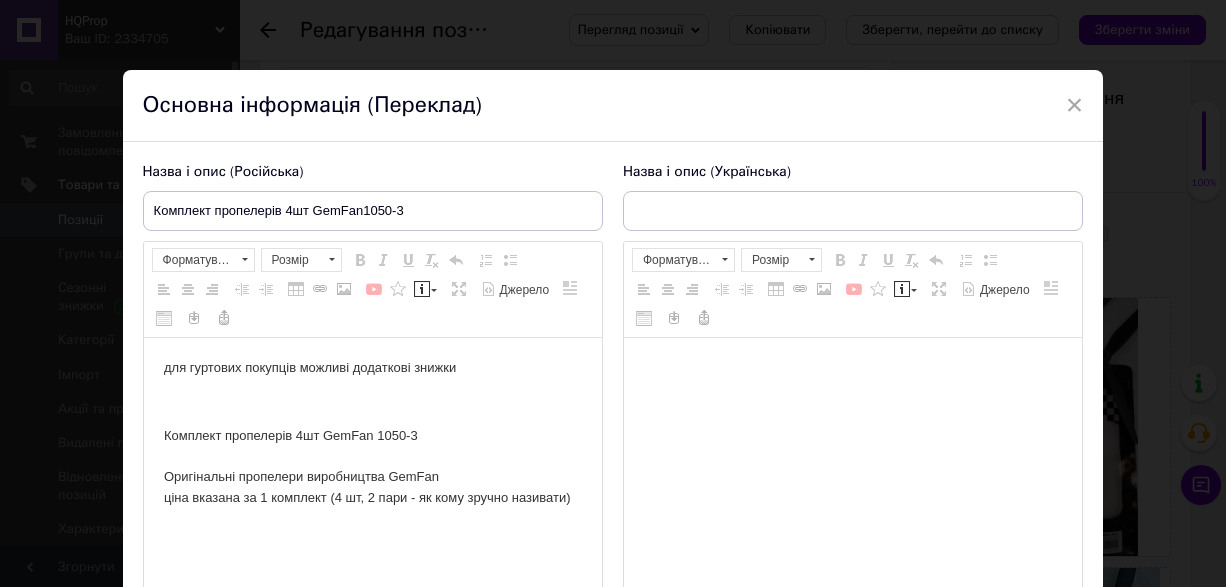 scroll, scrollTop: 0, scrollLeft: 0, axis: both 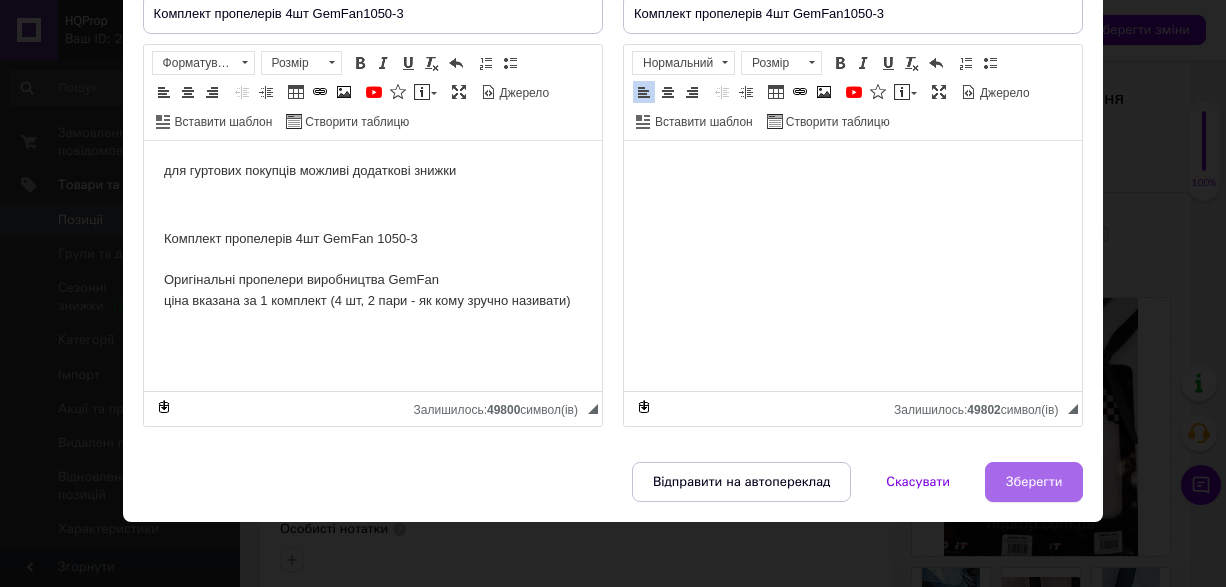 click on "Зберегти" at bounding box center (1034, 482) 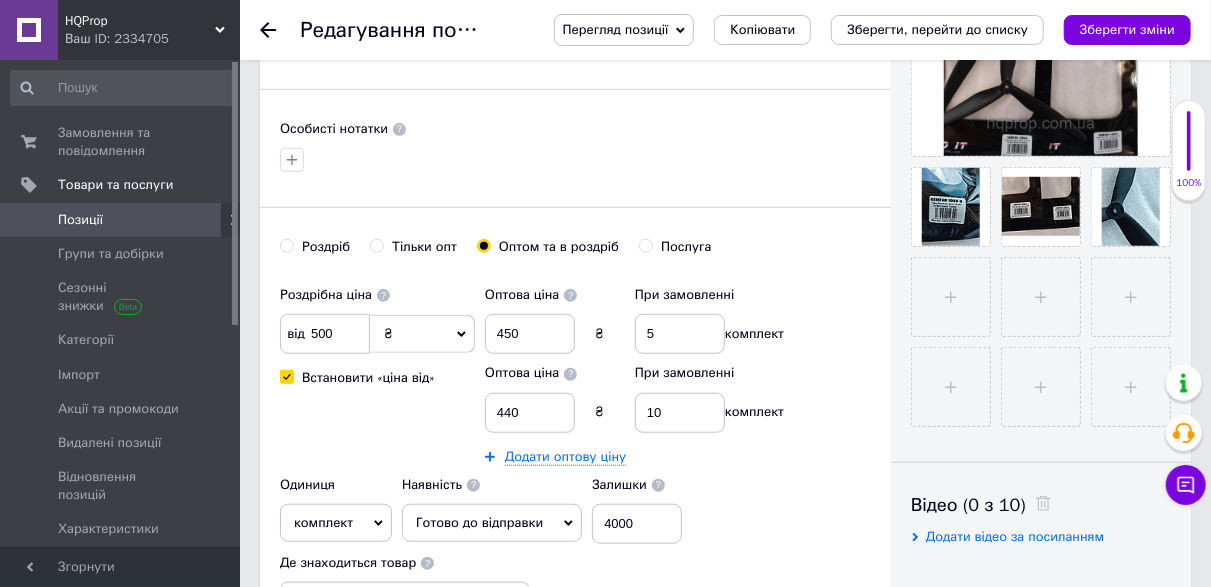 scroll, scrollTop: 700, scrollLeft: 0, axis: vertical 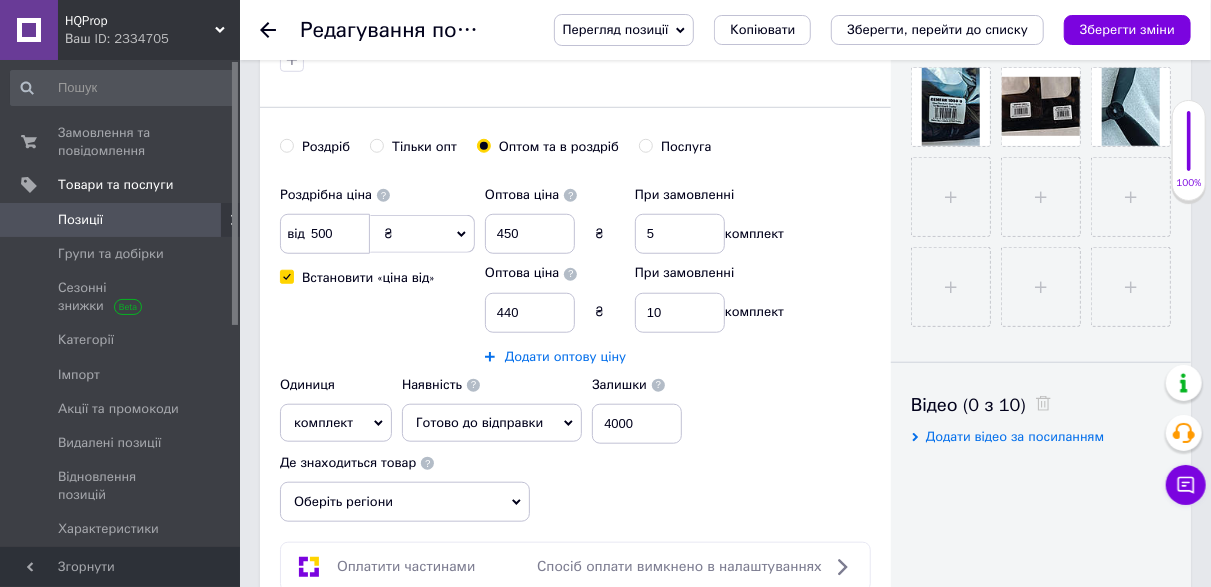 click on "Додати оптову ціну" at bounding box center [565, 357] 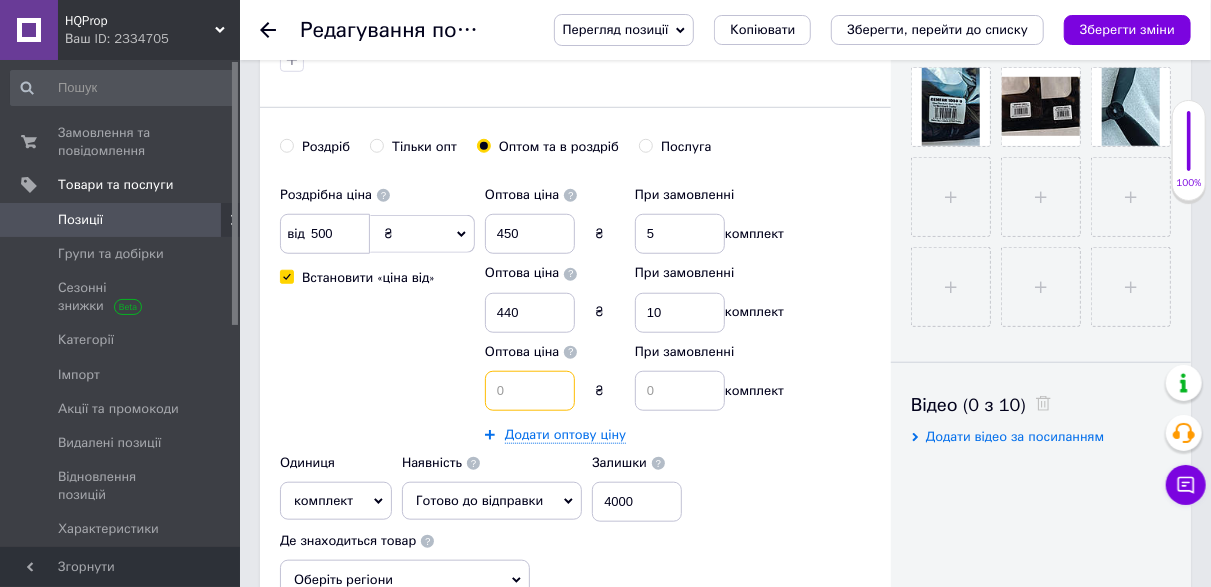 click at bounding box center (530, 391) 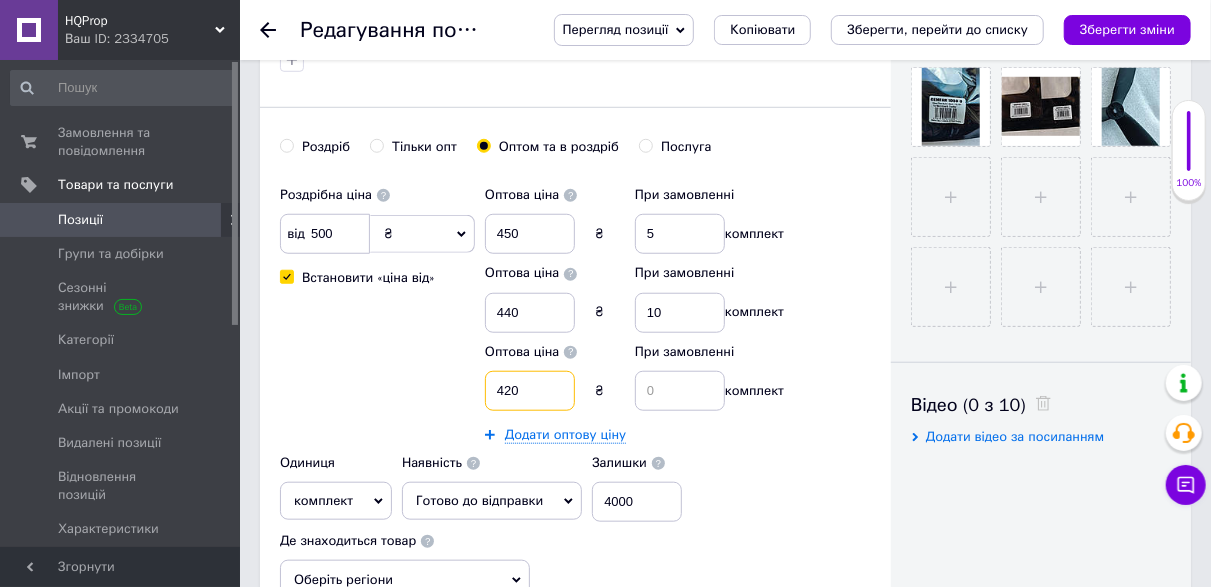 type on "420" 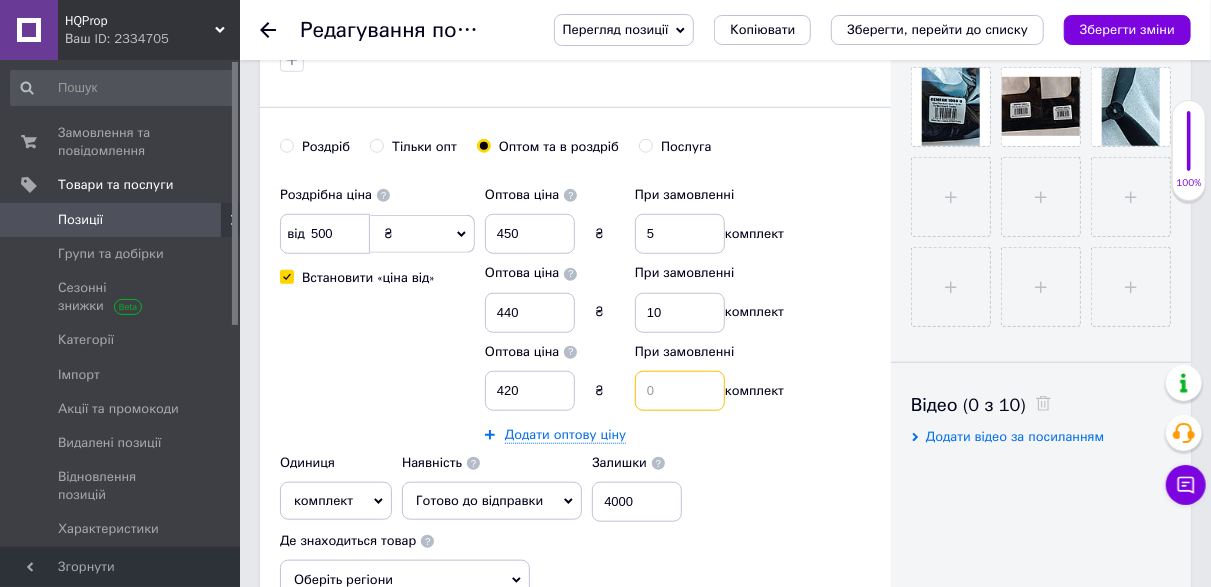 click at bounding box center [680, 391] 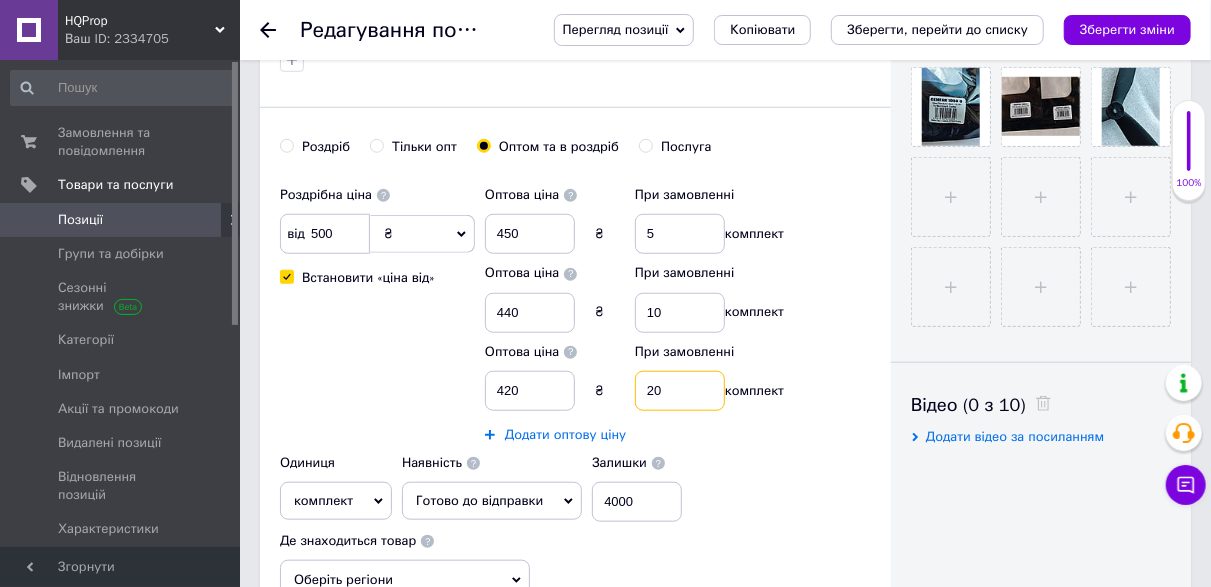 type on "20" 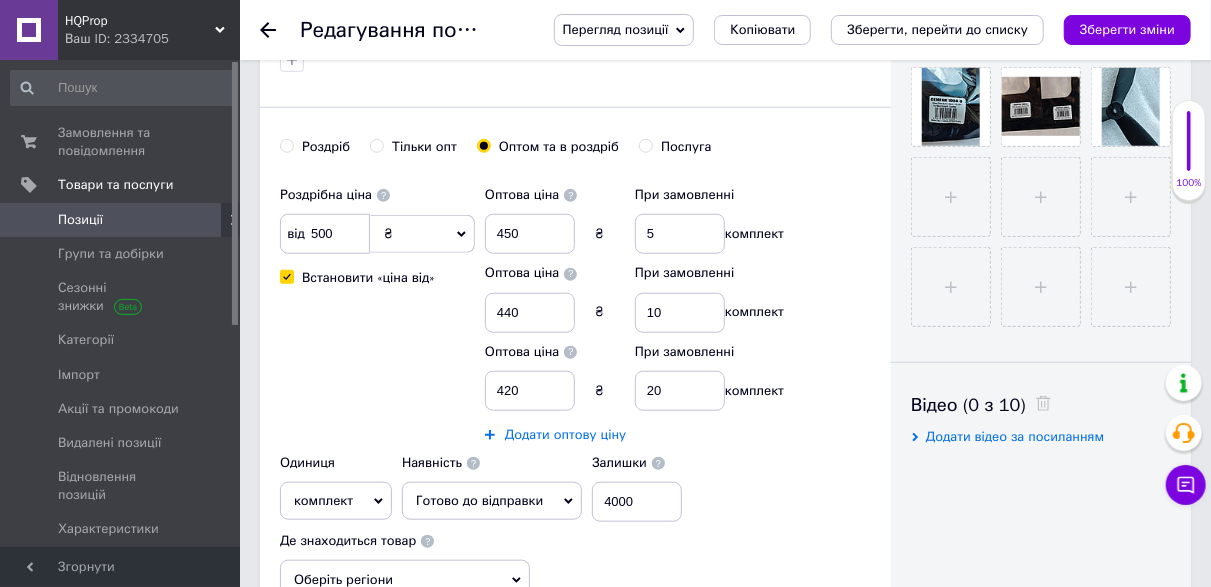 click on "Додати оптову ціну" at bounding box center [565, 435] 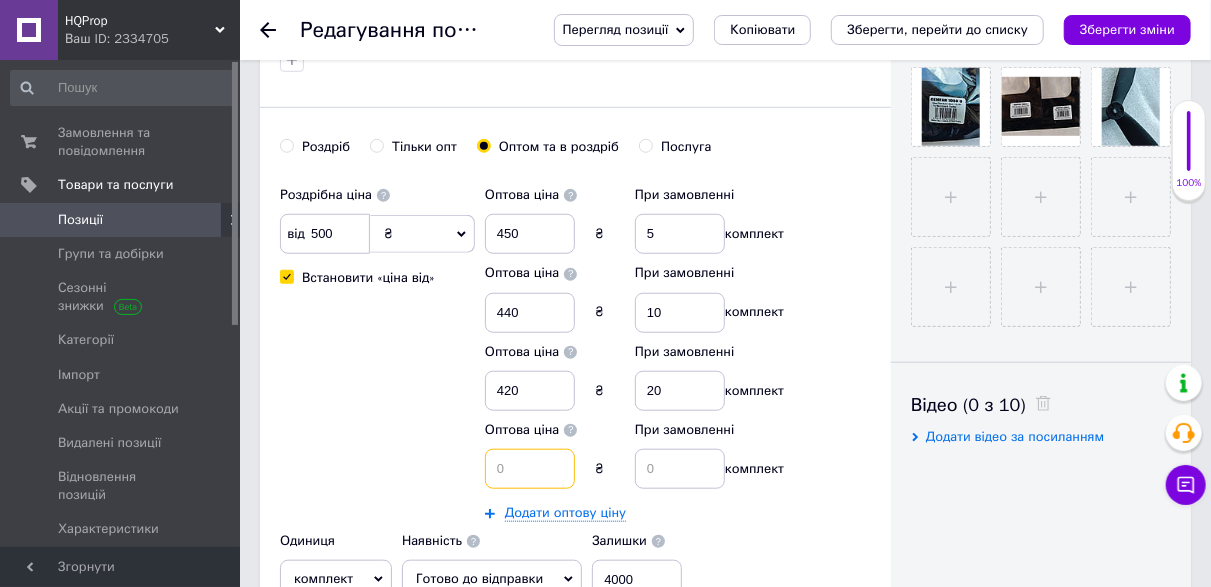 click at bounding box center [530, 469] 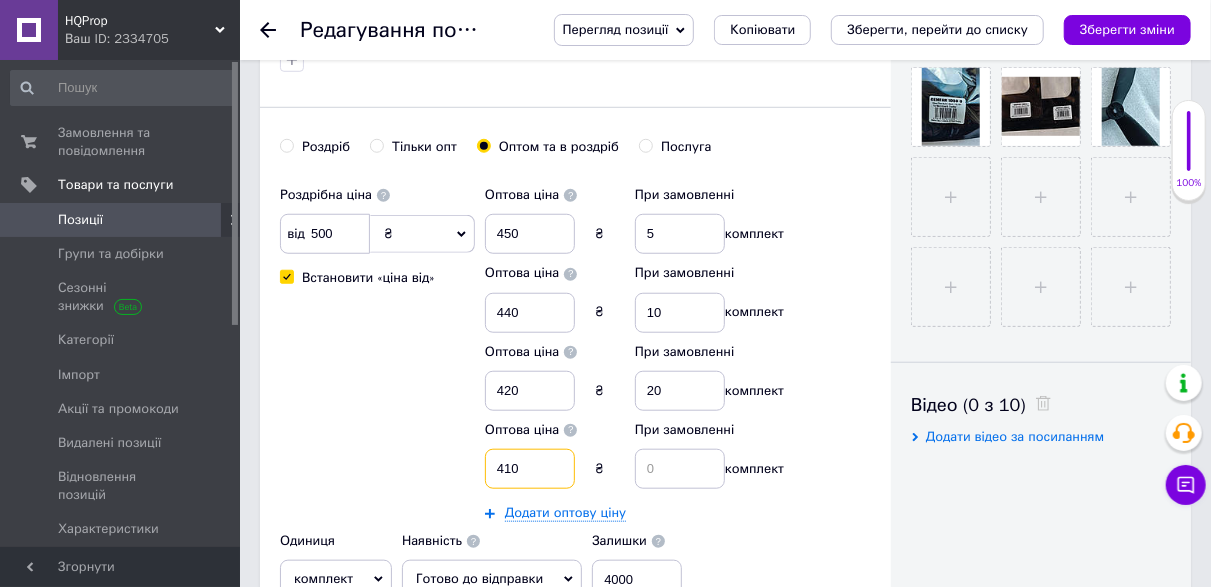 type on "410" 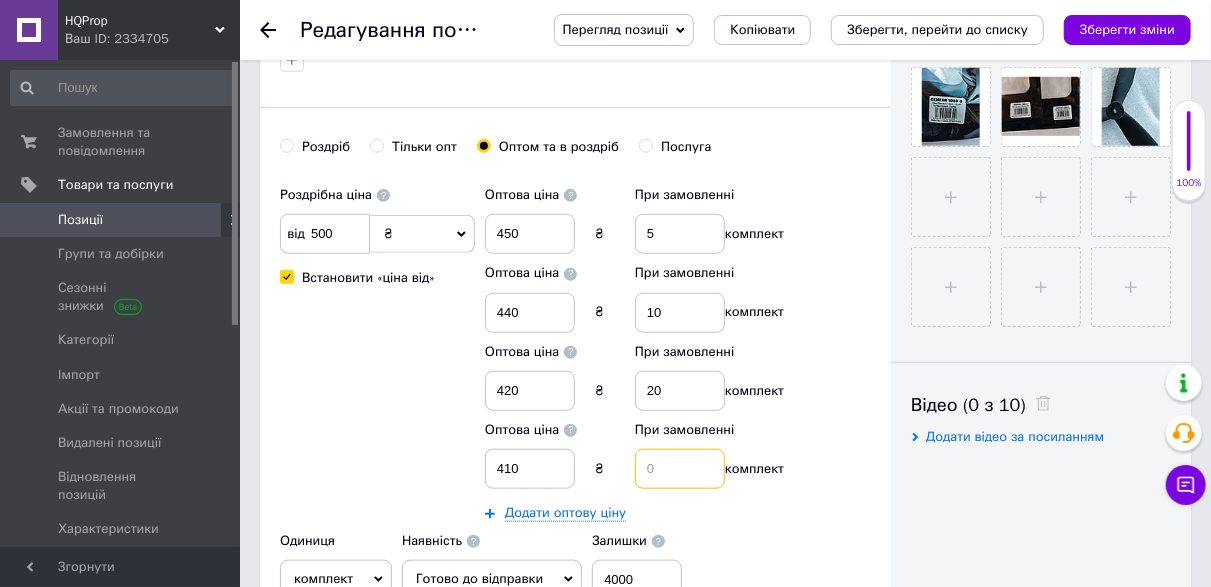 click at bounding box center [680, 469] 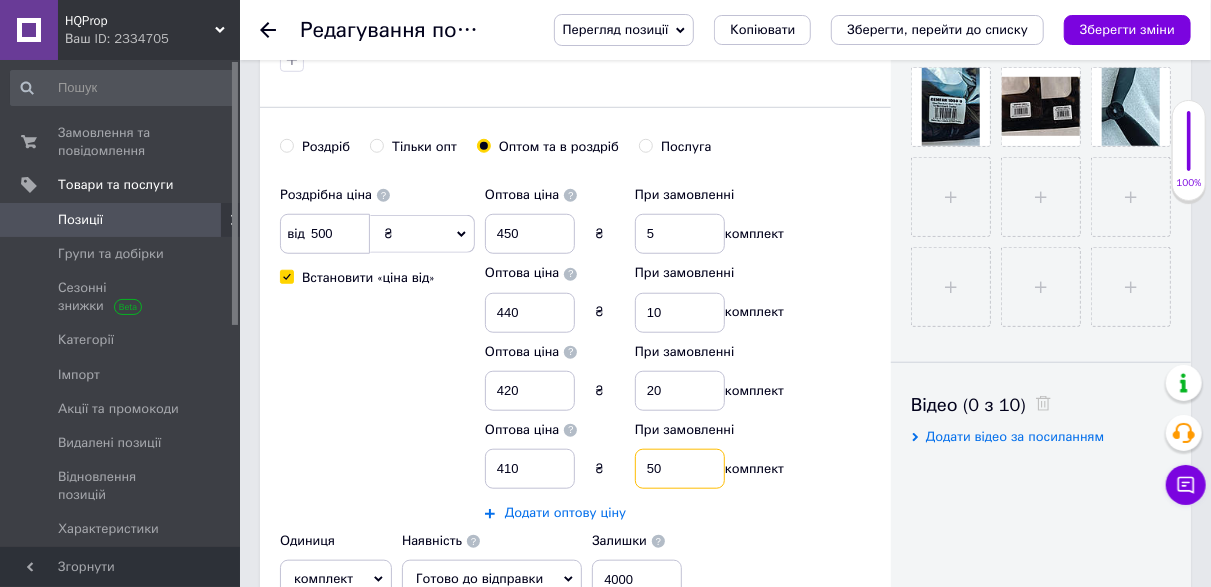type on "50" 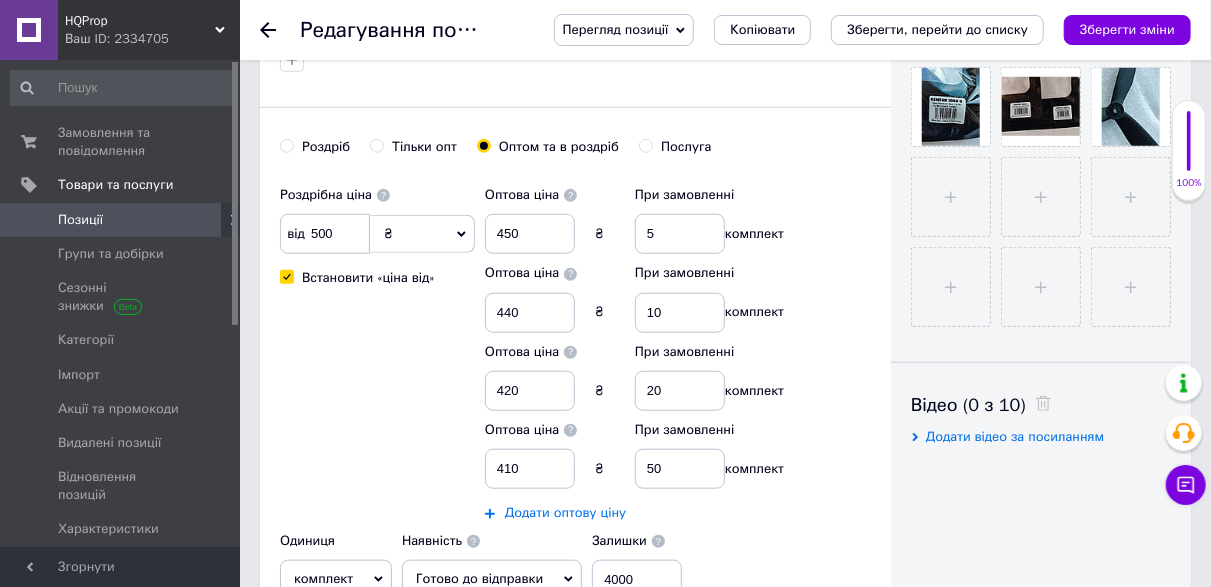 click on "Додати оптову ціну" at bounding box center [565, 513] 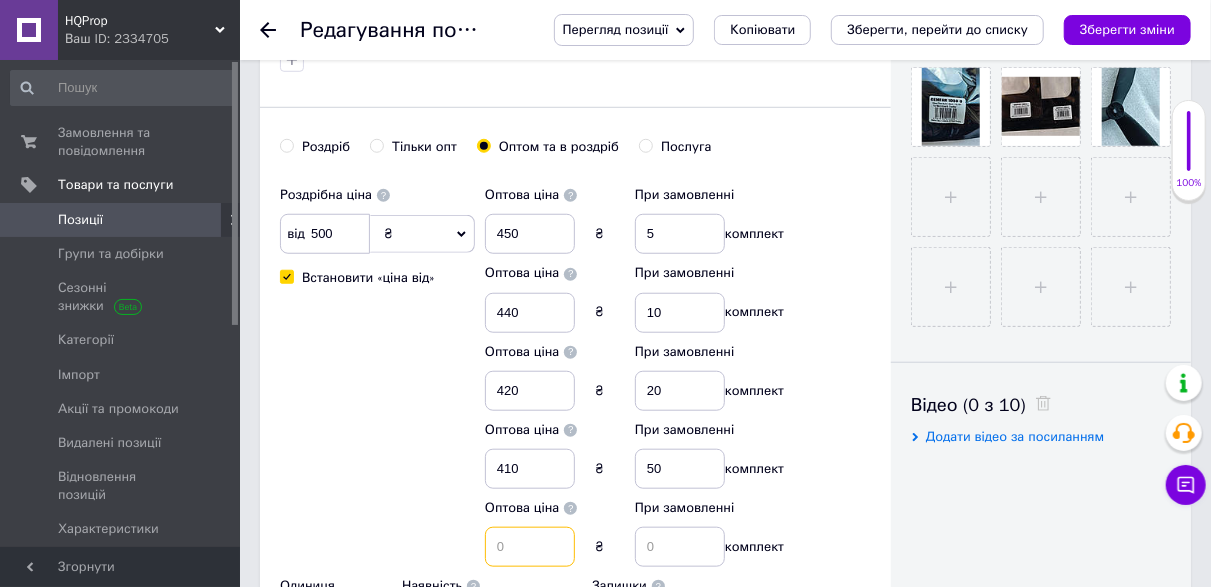 click at bounding box center (530, 547) 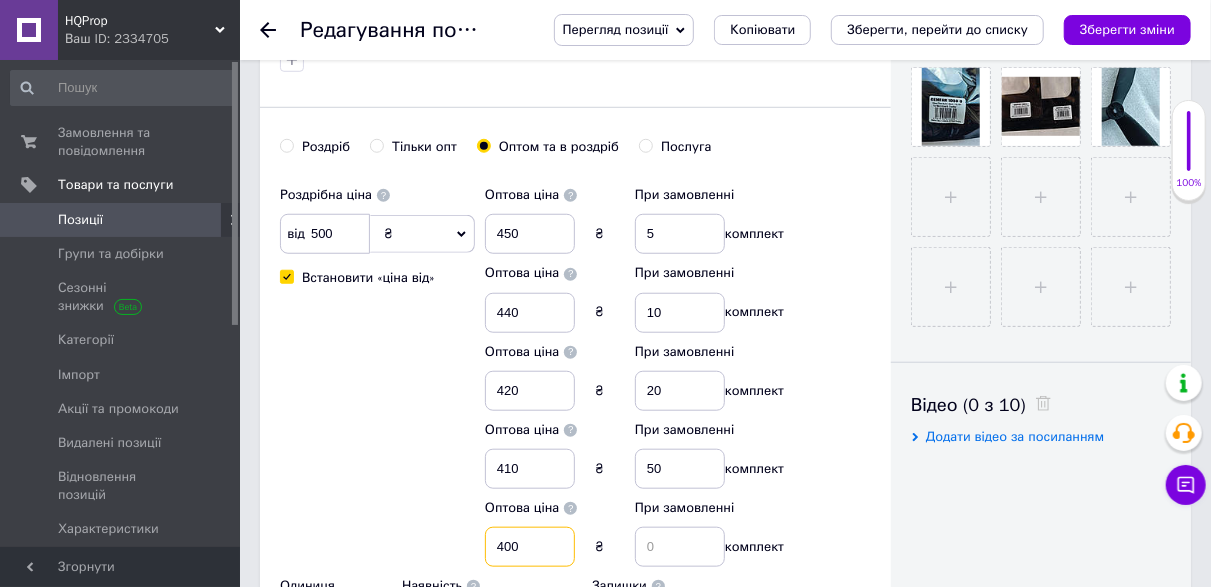 type on "400" 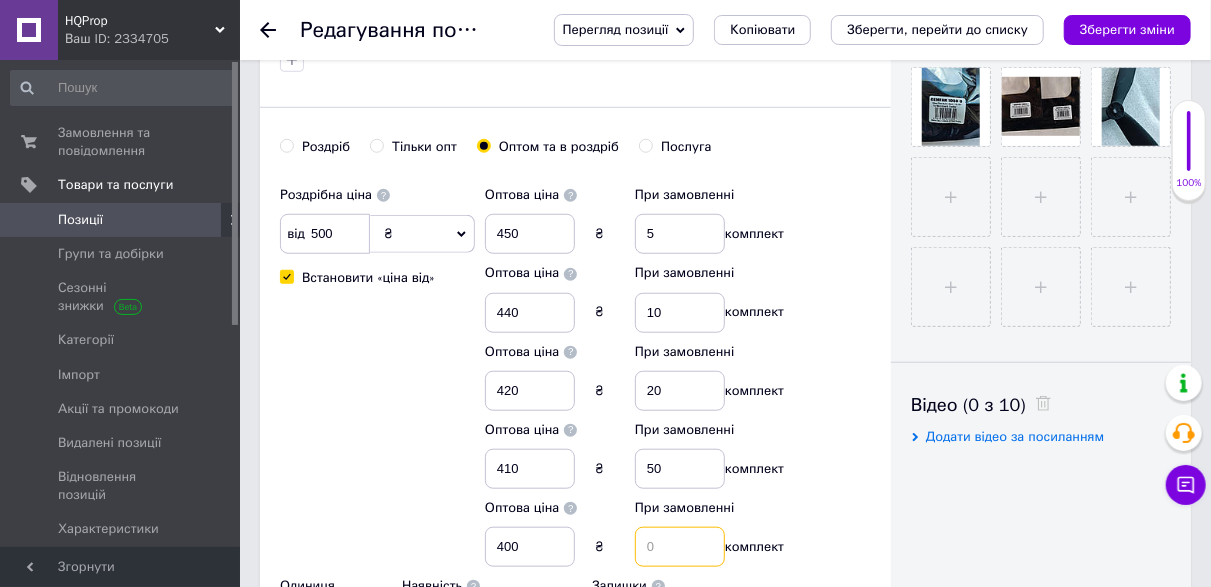 click at bounding box center [680, 547] 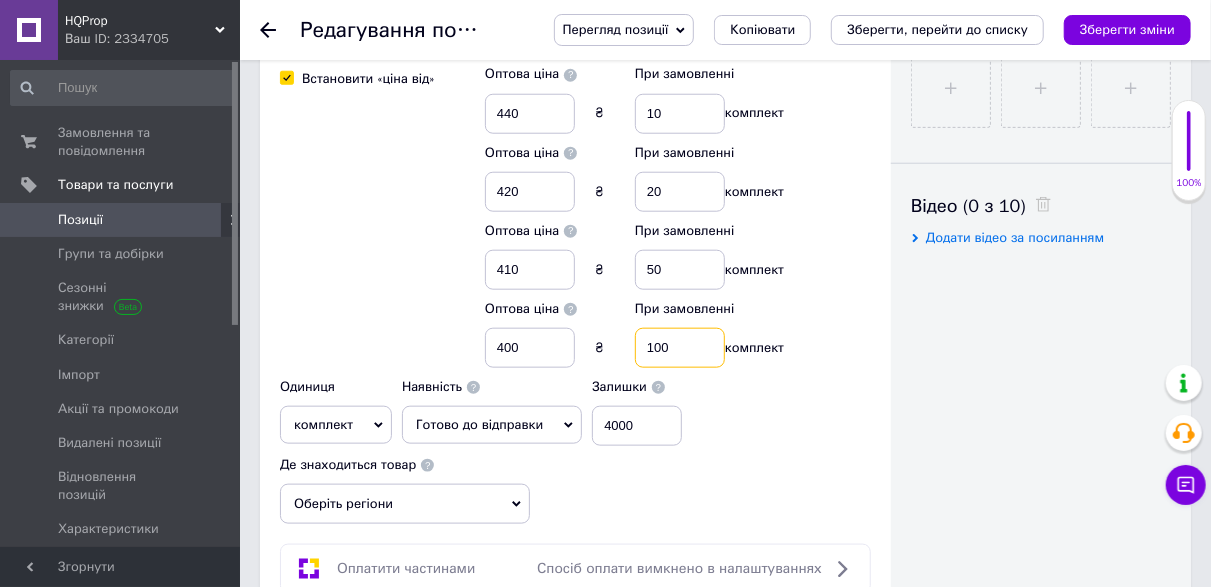 scroll, scrollTop: 900, scrollLeft: 0, axis: vertical 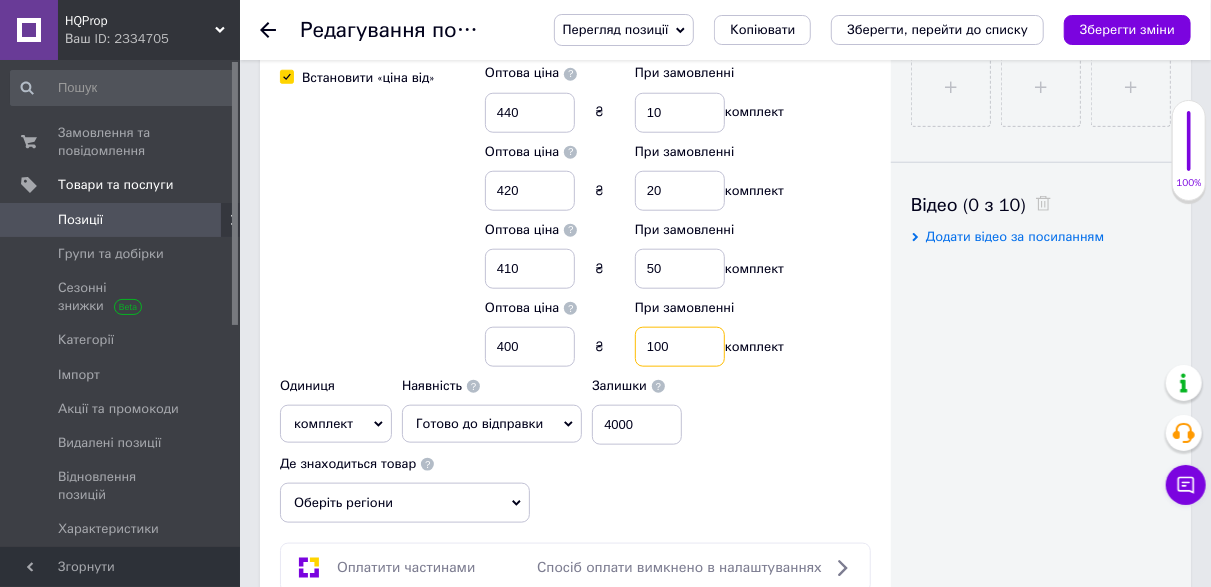 type on "100" 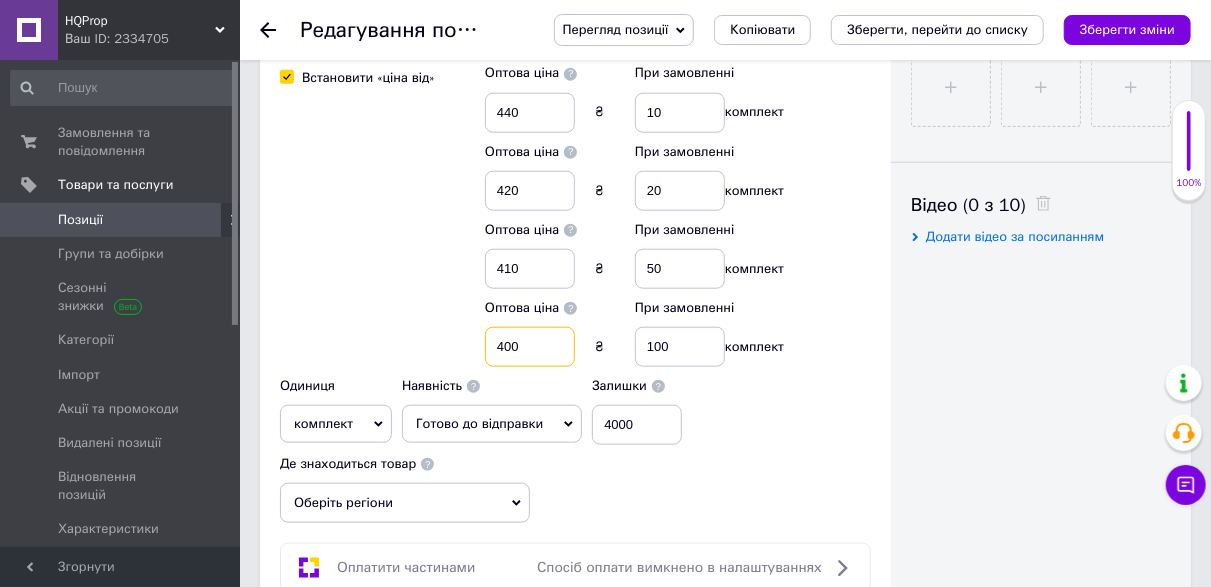drag, startPoint x: 509, startPoint y: 338, endPoint x: 467, endPoint y: 330, distance: 42.755116 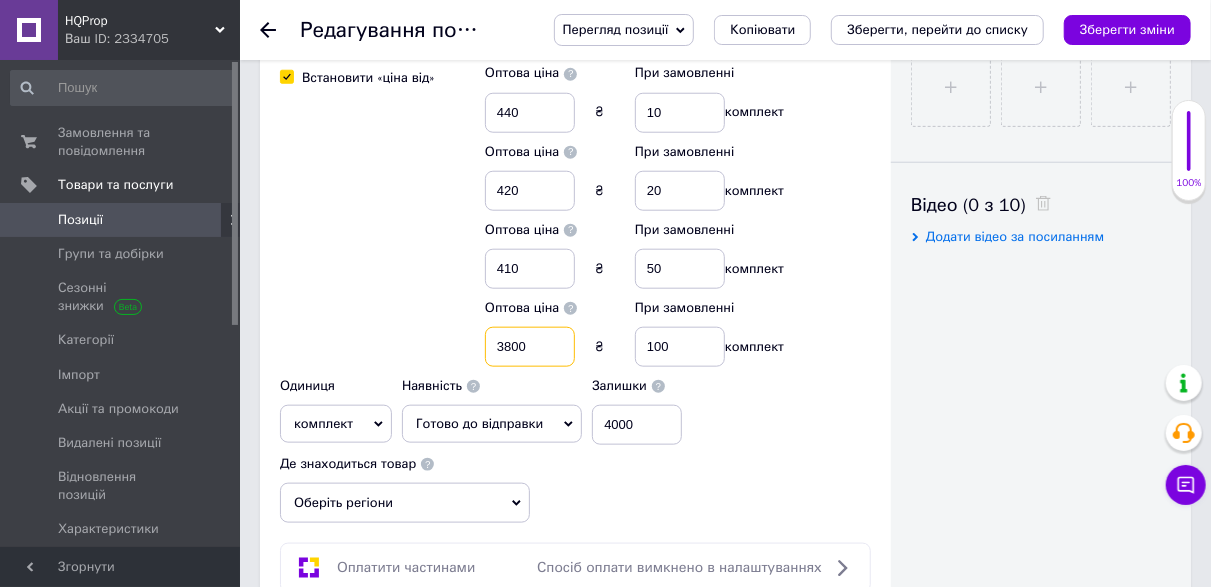 type on "3800" 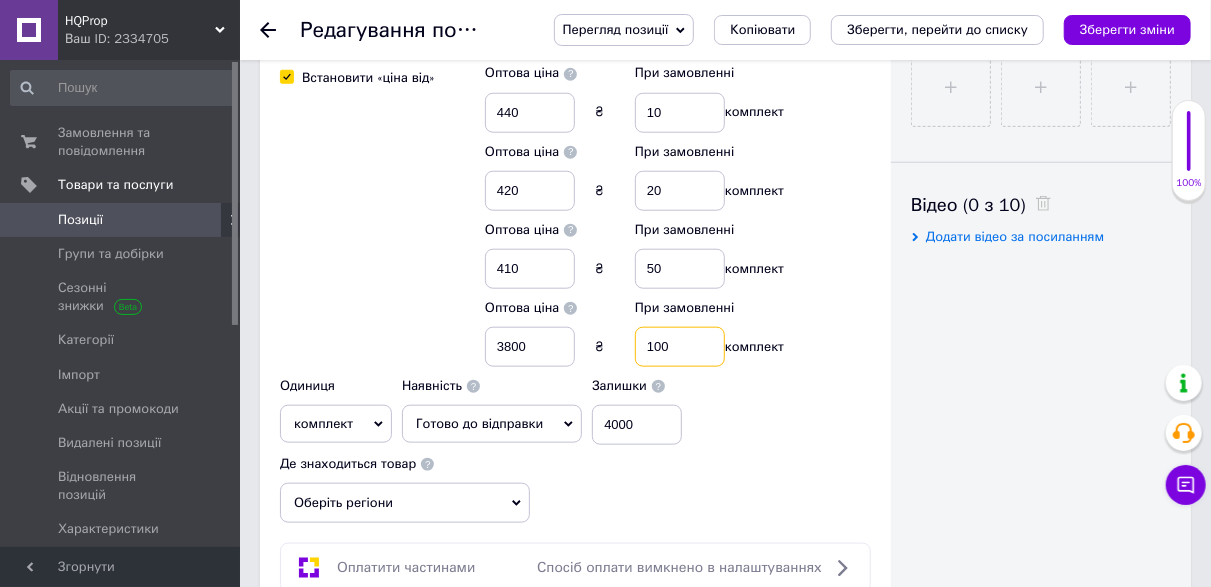 click on "100" at bounding box center (680, 347) 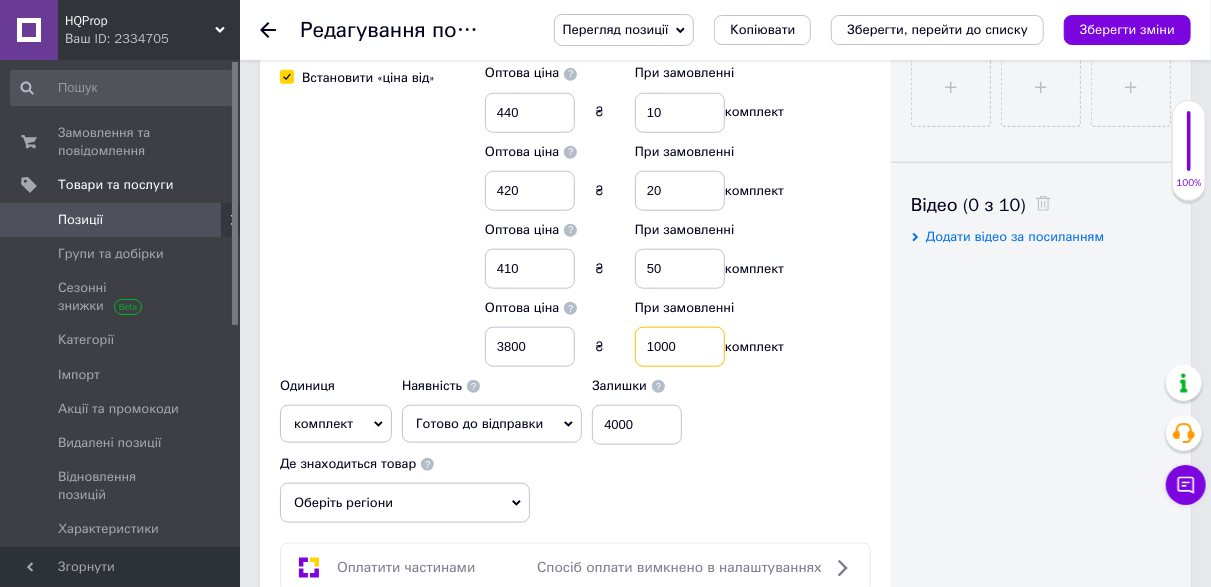 type on "1000" 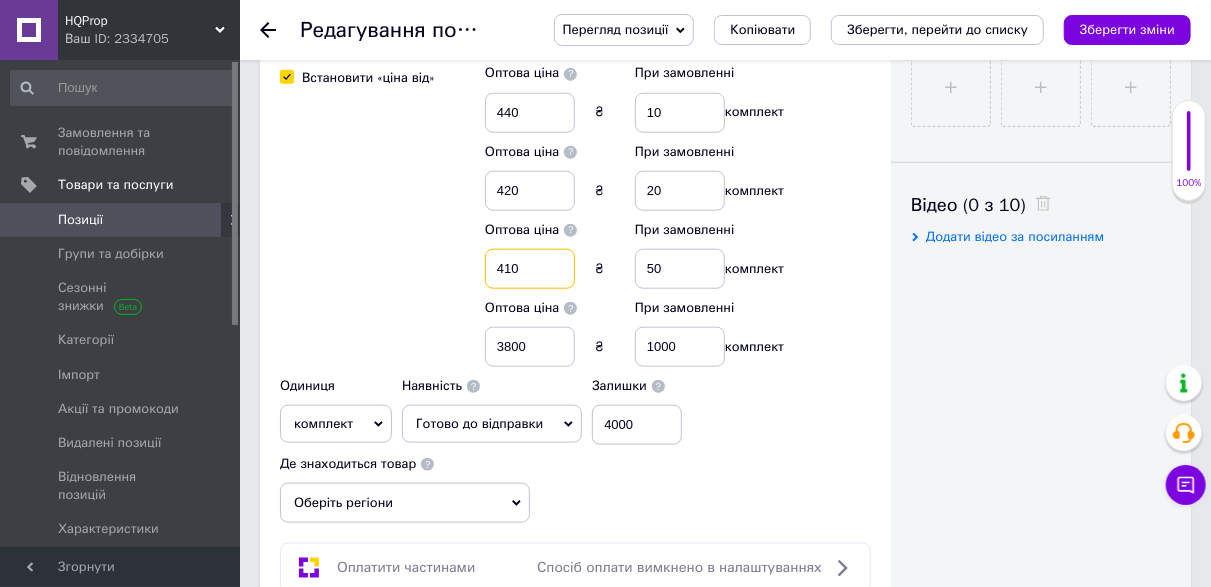 click on "410" at bounding box center [530, 269] 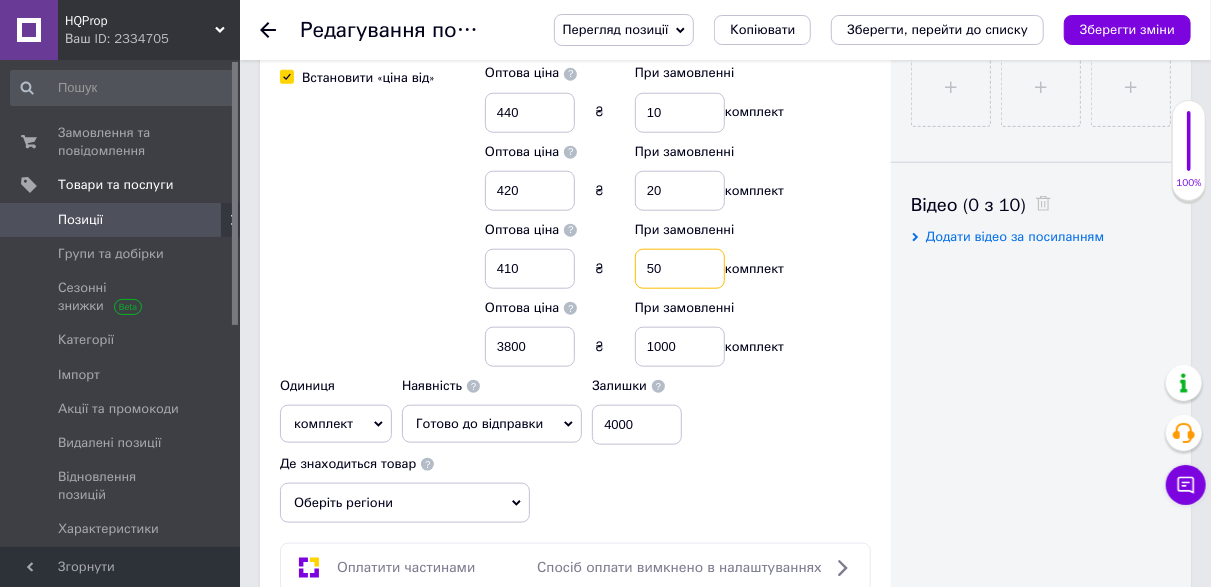 drag, startPoint x: 647, startPoint y: 265, endPoint x: 634, endPoint y: 260, distance: 13.928389 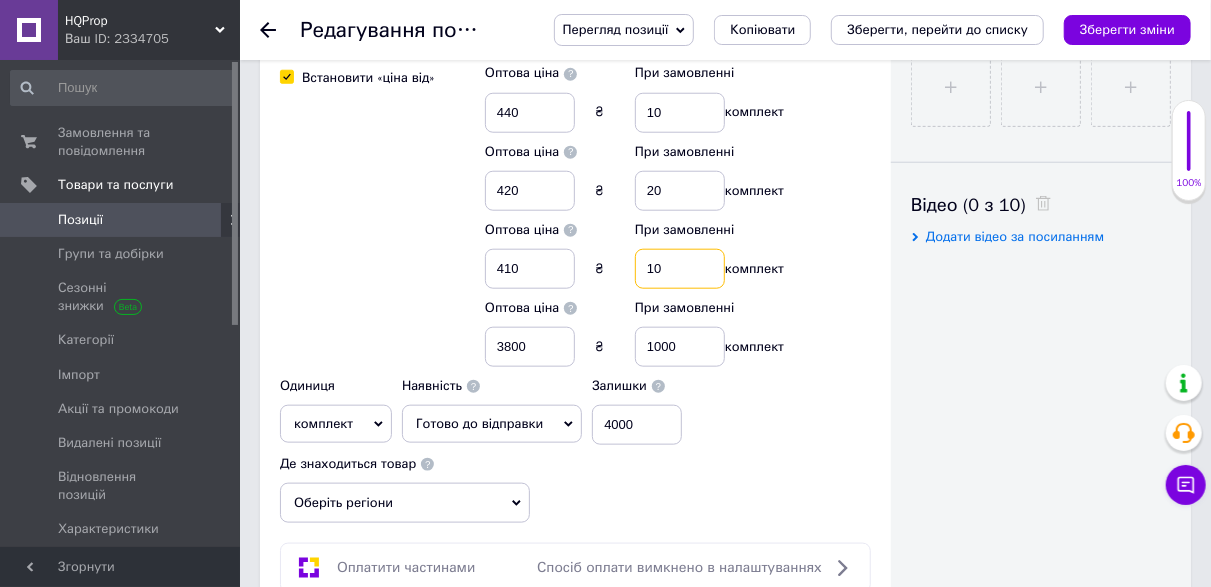type on "10" 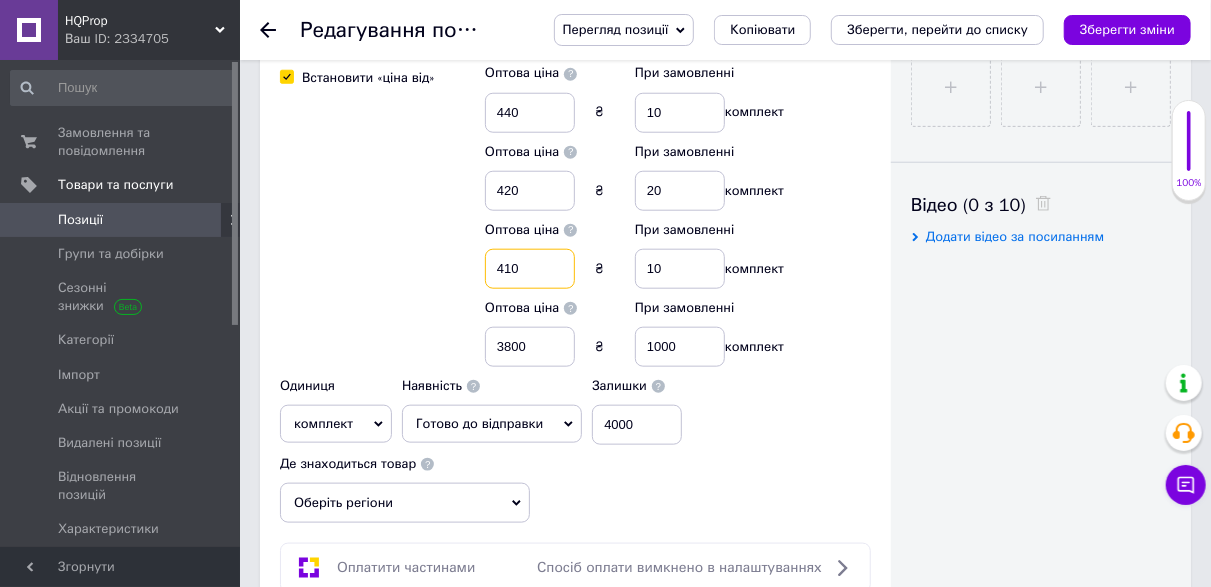 drag, startPoint x: 503, startPoint y: 266, endPoint x: 525, endPoint y: 266, distance: 22 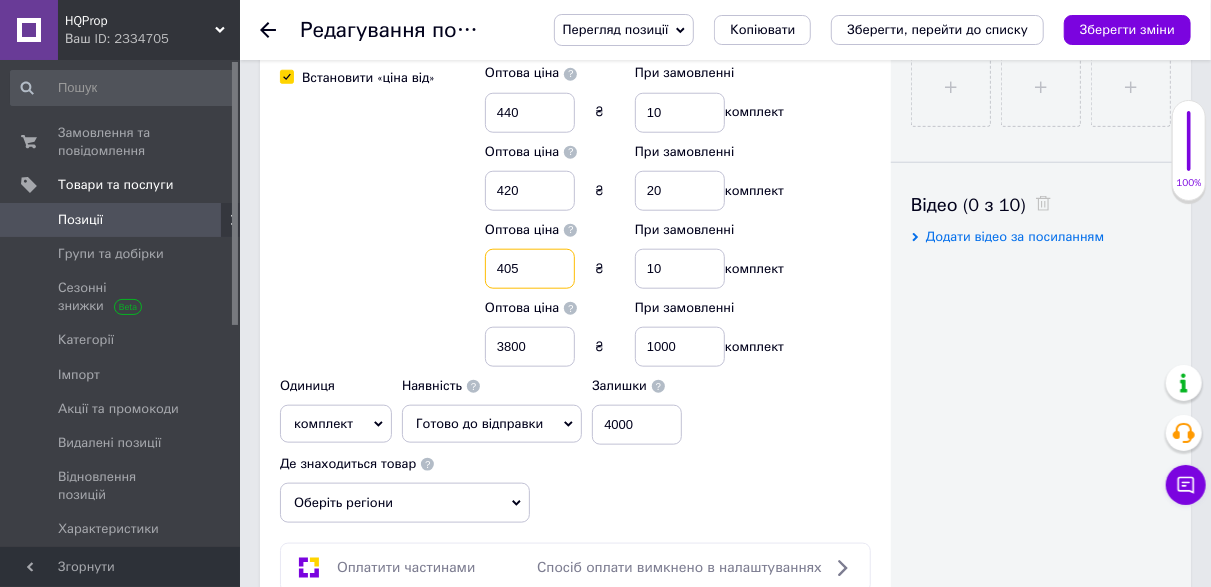 click on "405" at bounding box center [530, 269] 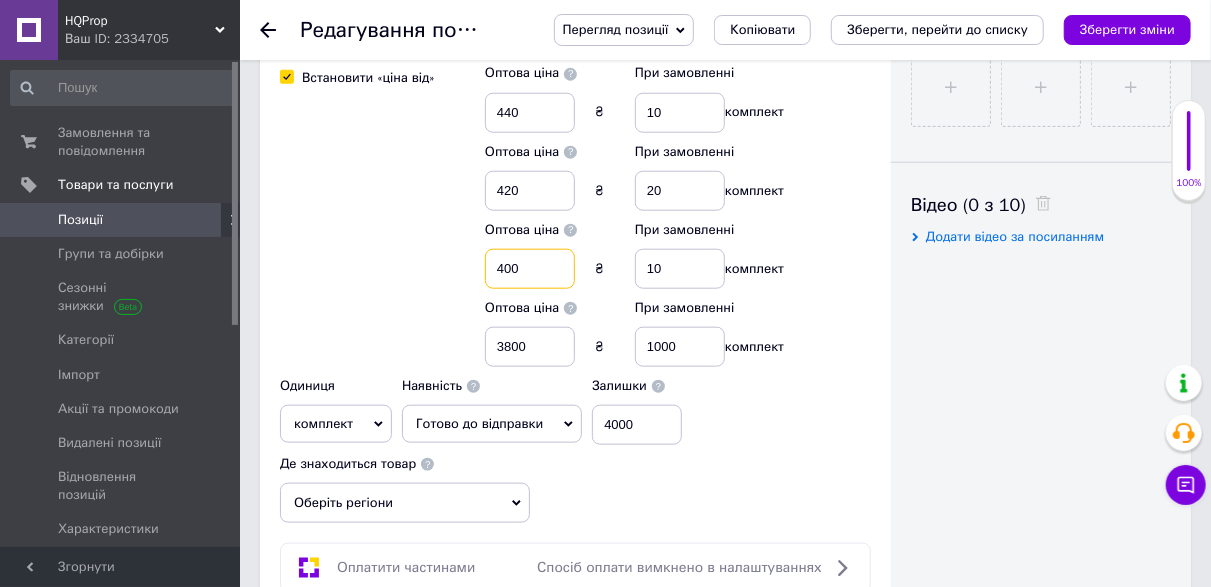 type on "400" 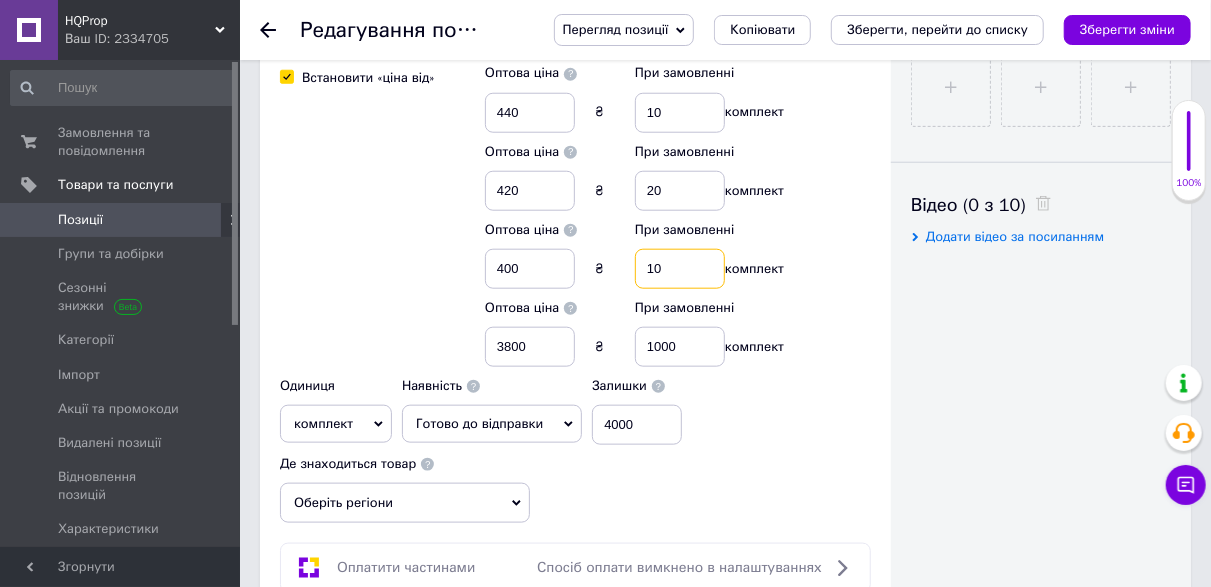 click on "10" at bounding box center (680, 269) 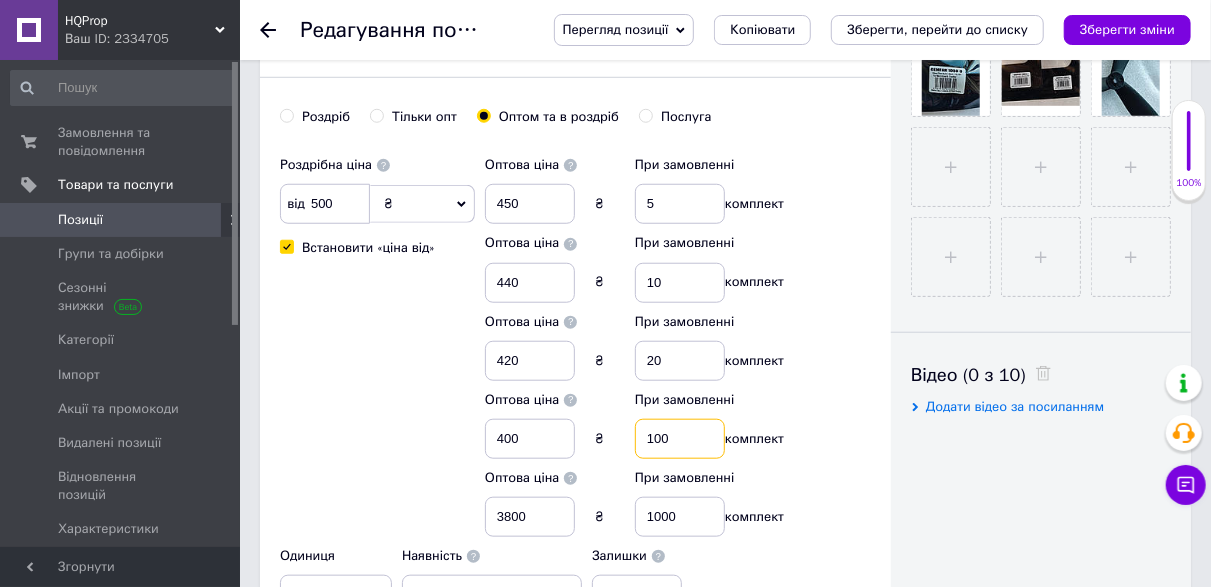 scroll, scrollTop: 700, scrollLeft: 0, axis: vertical 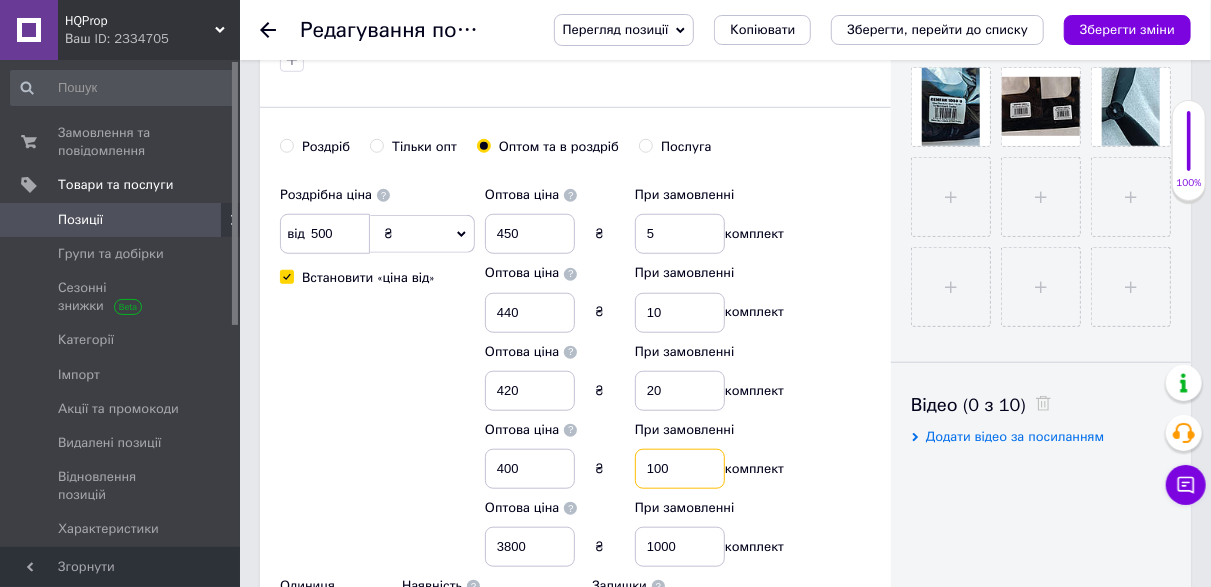 type on "100" 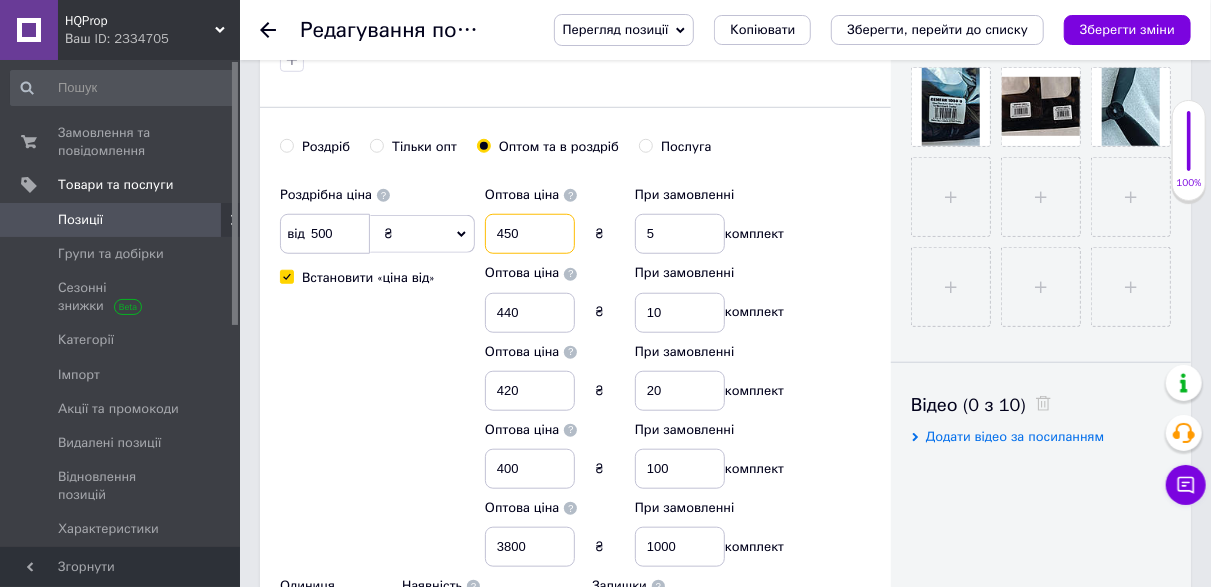 click on "450" at bounding box center [530, 234] 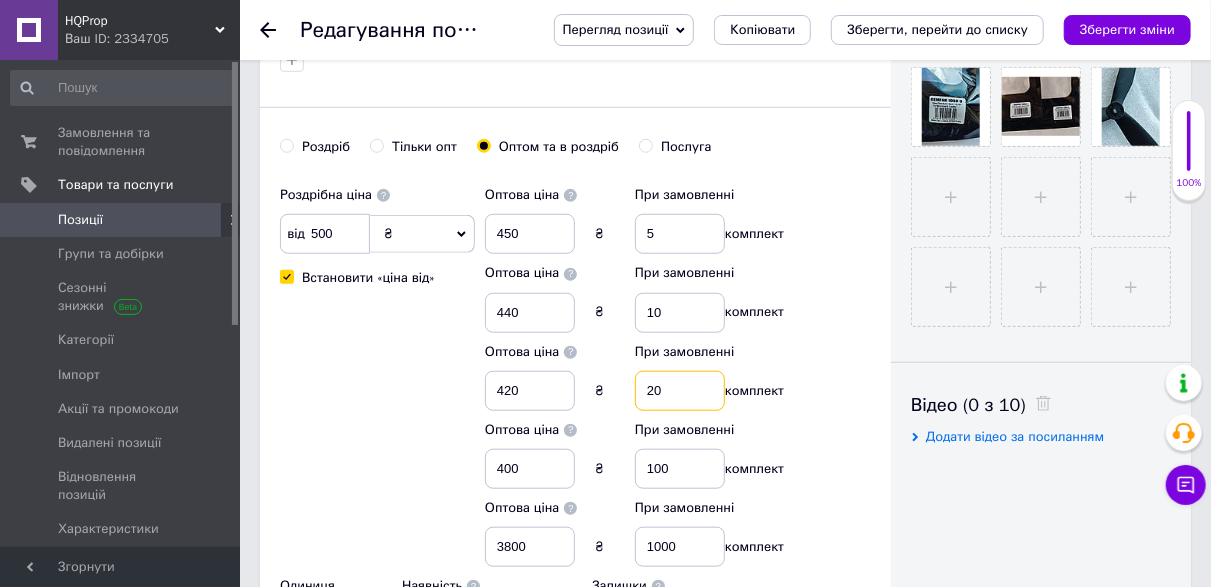drag, startPoint x: 652, startPoint y: 388, endPoint x: 636, endPoint y: 380, distance: 17.888544 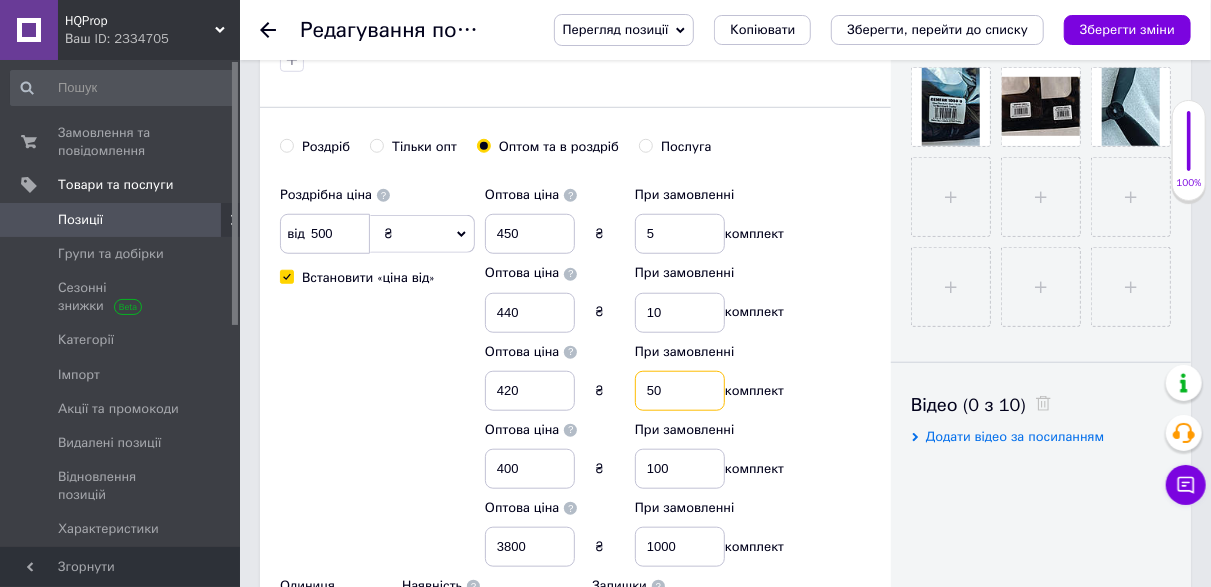 type on "50" 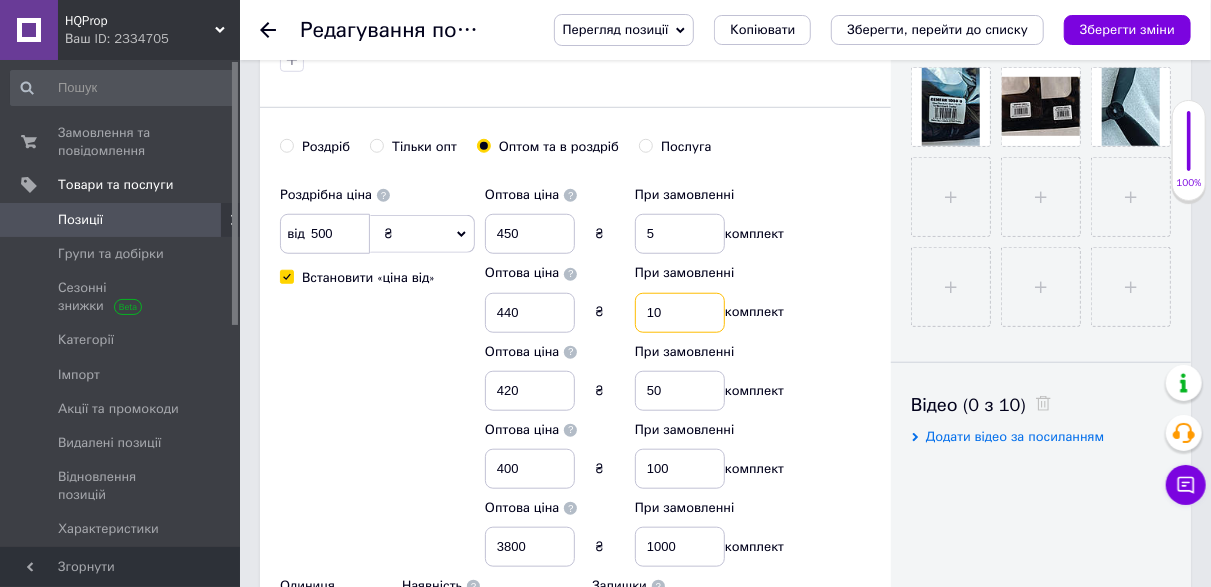 click on "10" at bounding box center (680, 313) 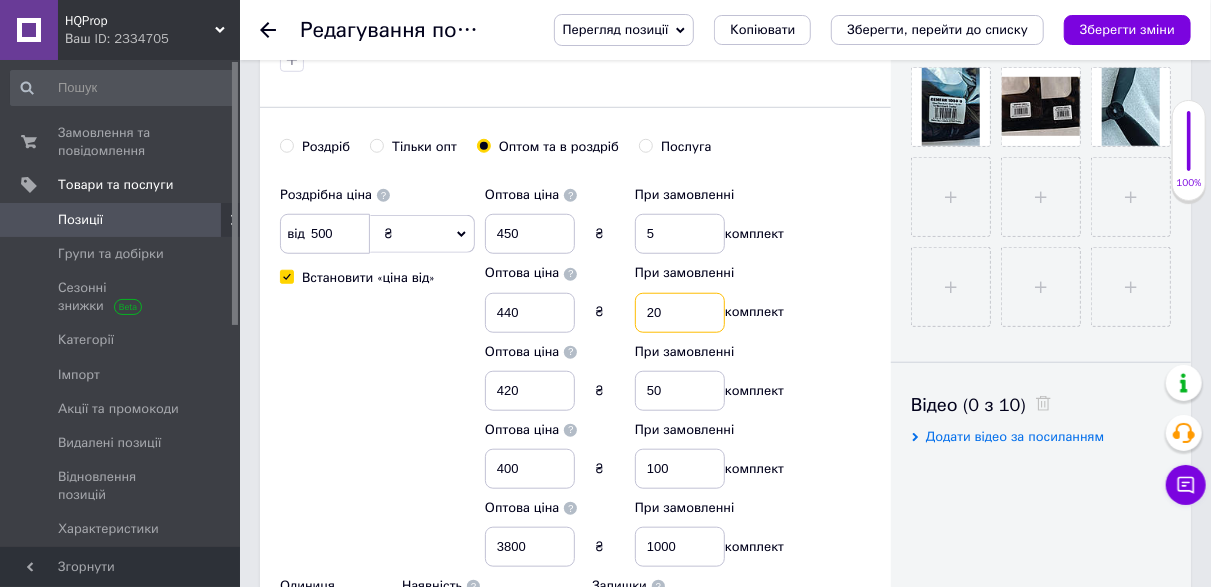 type on "20" 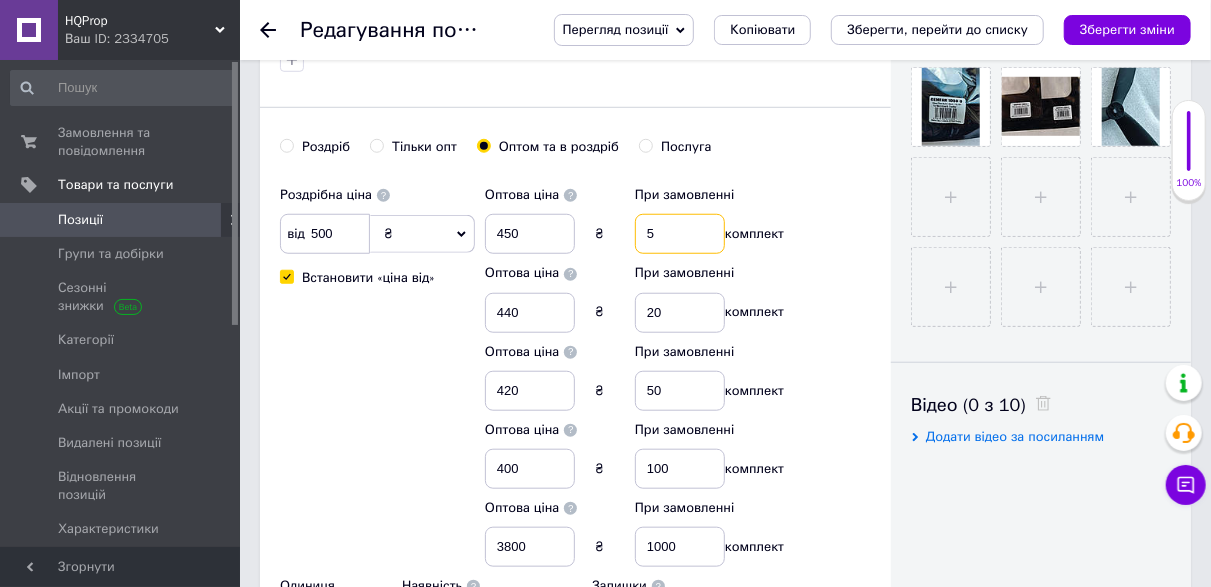 drag, startPoint x: 653, startPoint y: 223, endPoint x: 640, endPoint y: 221, distance: 13.152946 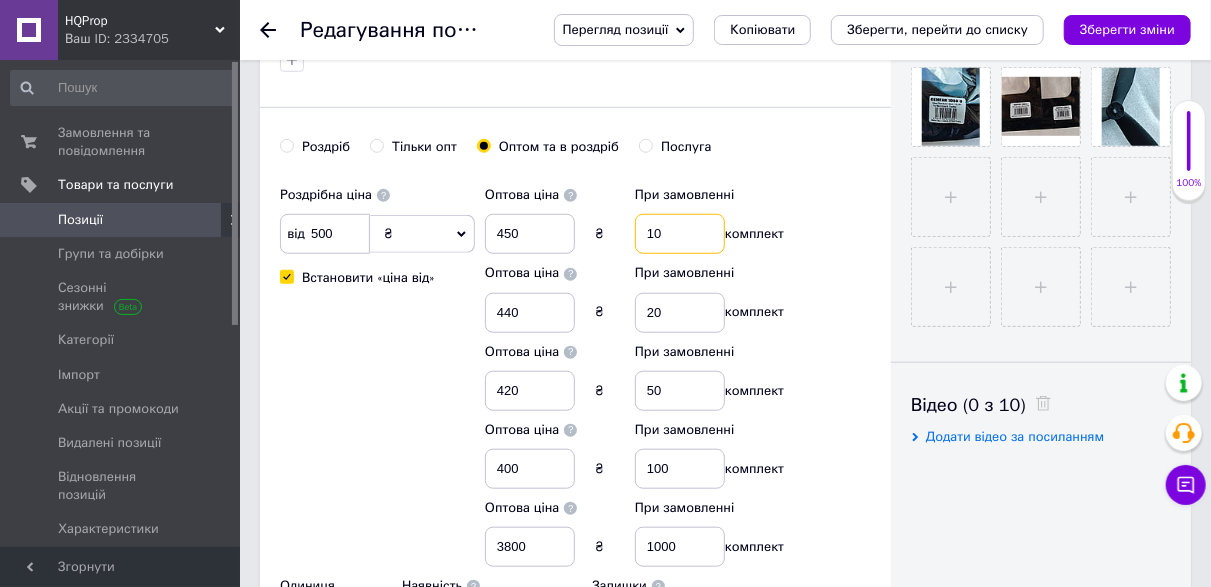 type on "10" 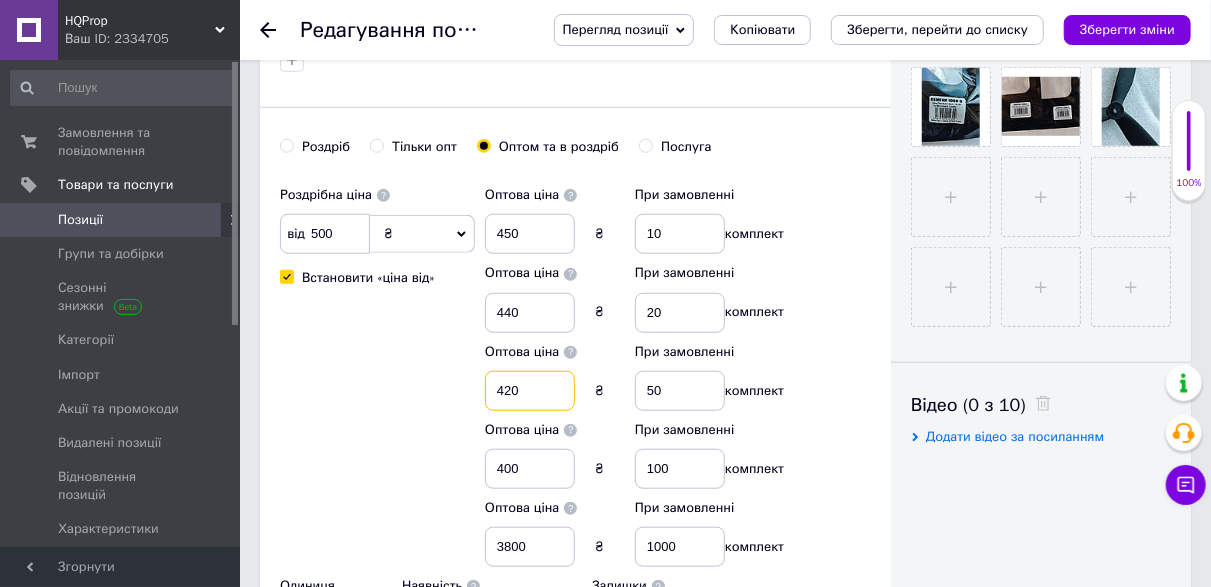 click on "420" at bounding box center (530, 391) 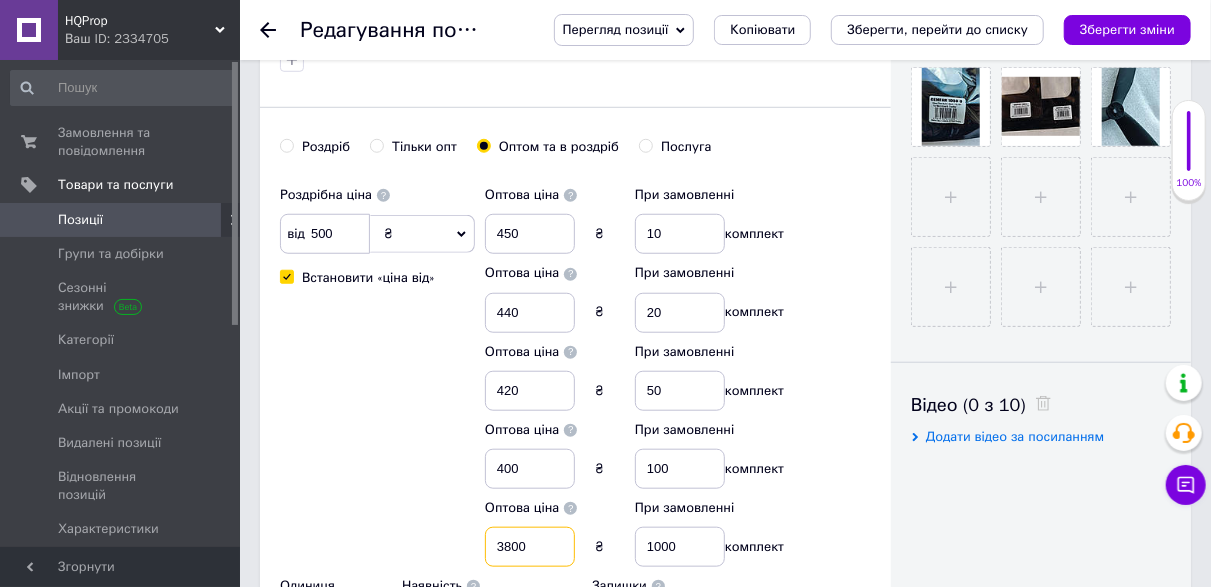 click on "3800" at bounding box center (530, 547) 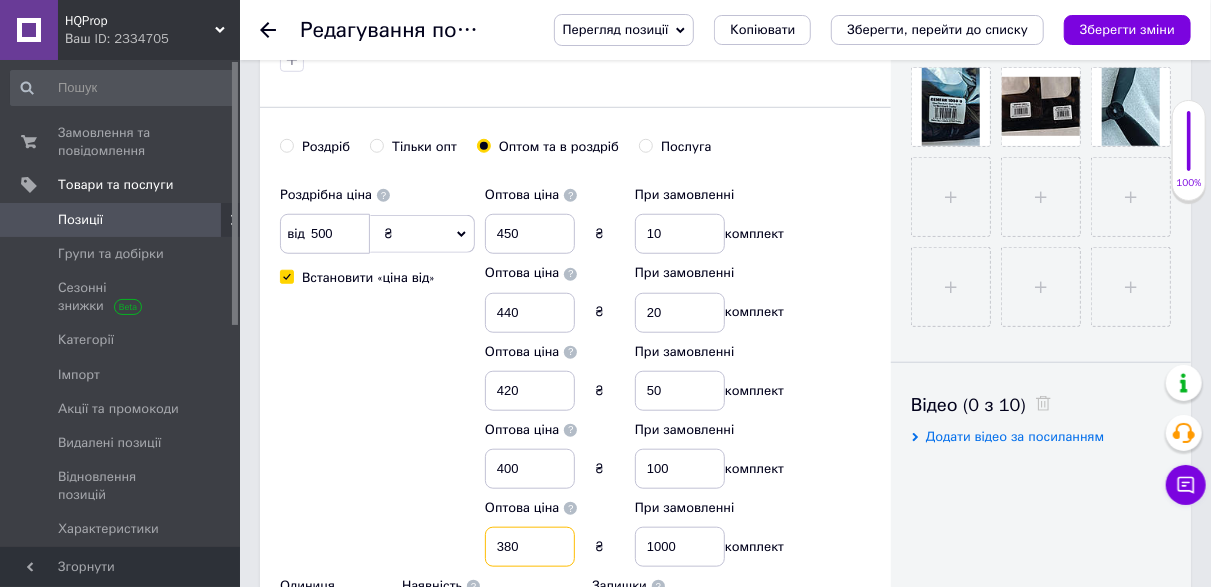 type on "380" 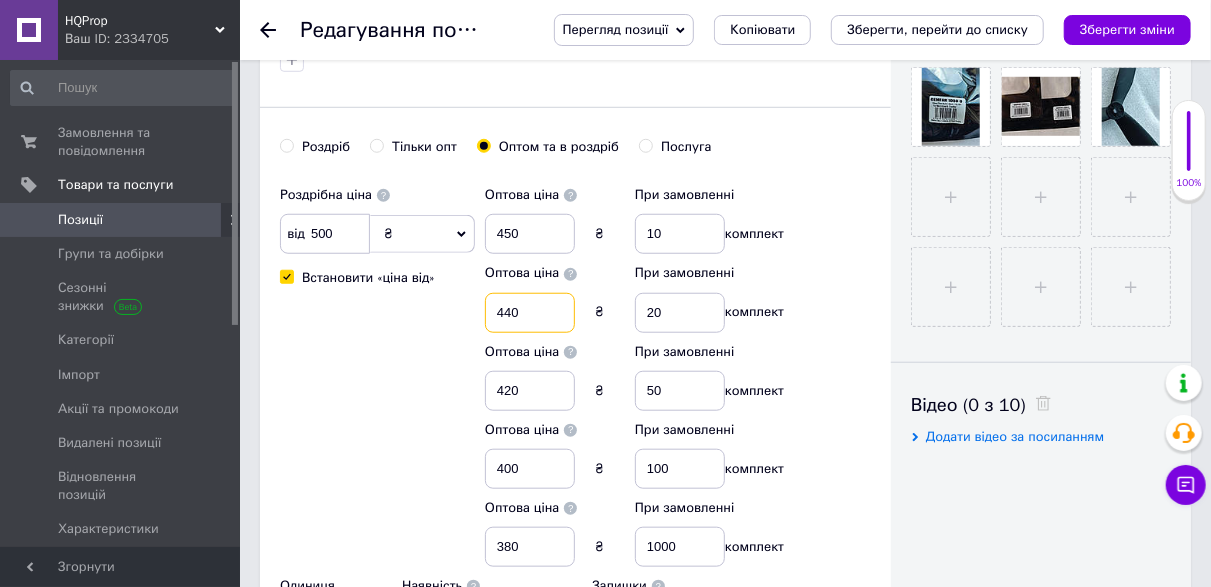 click on "440" at bounding box center [530, 313] 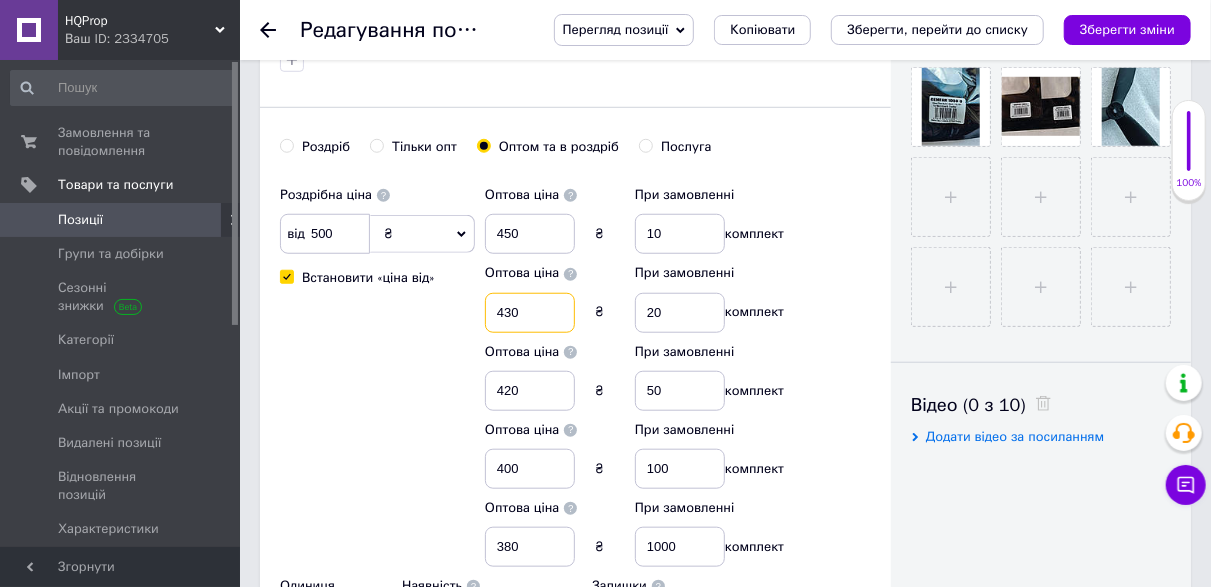 type on "430" 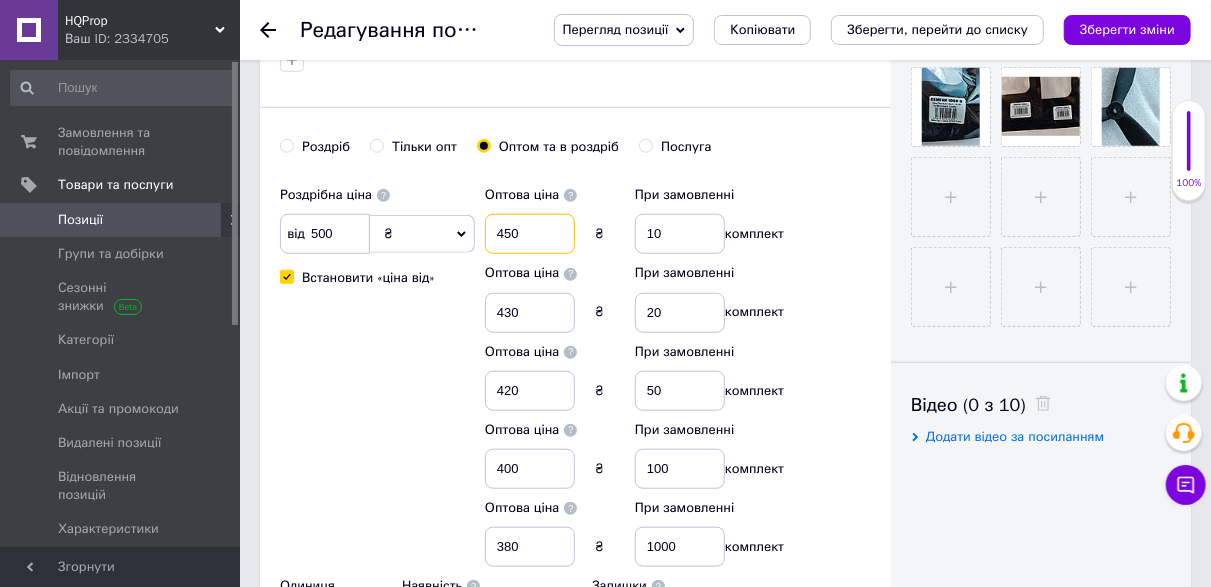 click on "450" at bounding box center [530, 234] 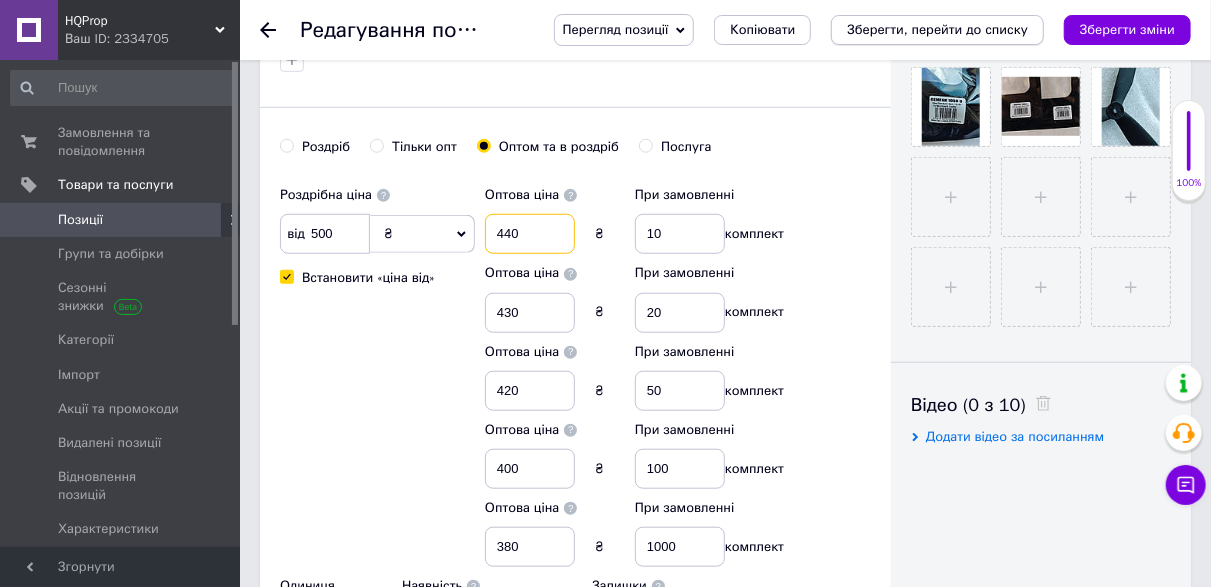 type on "440" 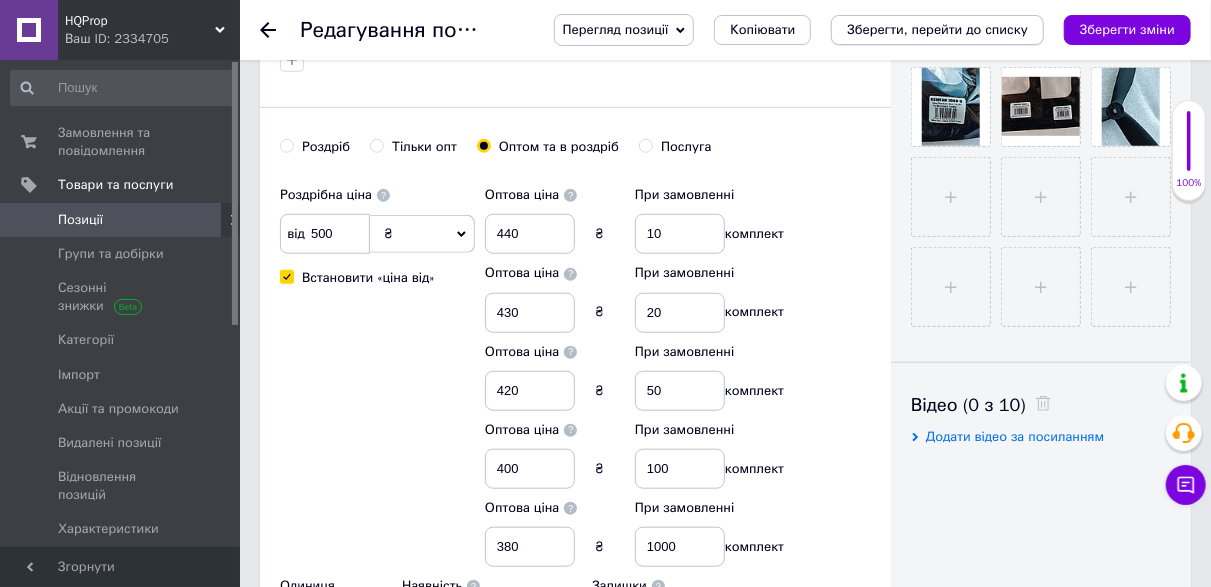 drag, startPoint x: 901, startPoint y: 34, endPoint x: 891, endPoint y: 31, distance: 10.440307 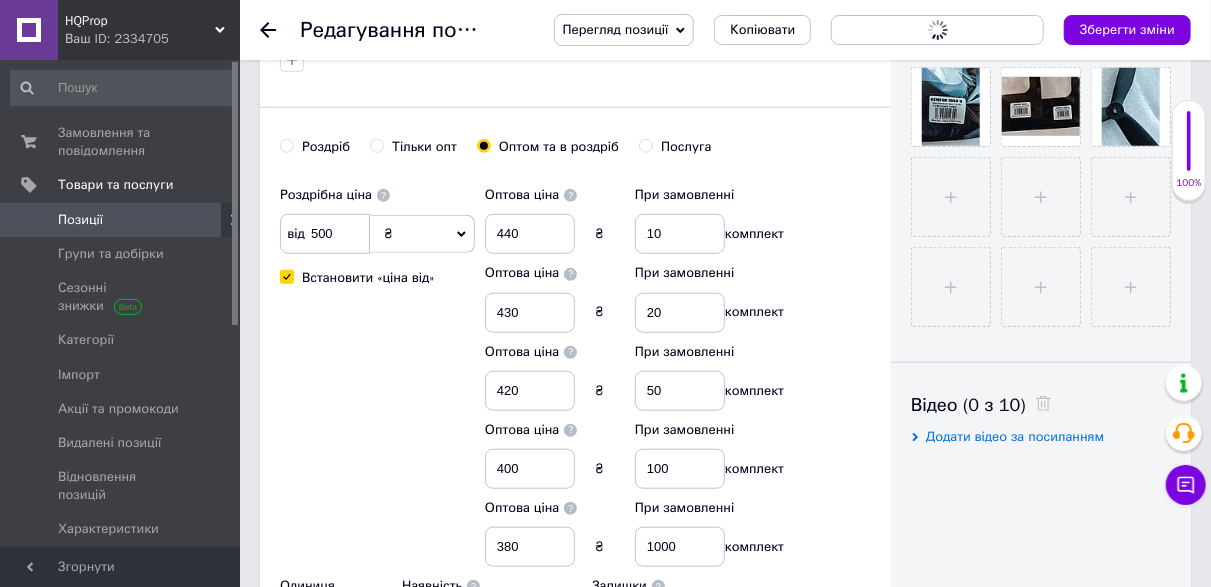 scroll, scrollTop: 0, scrollLeft: 0, axis: both 